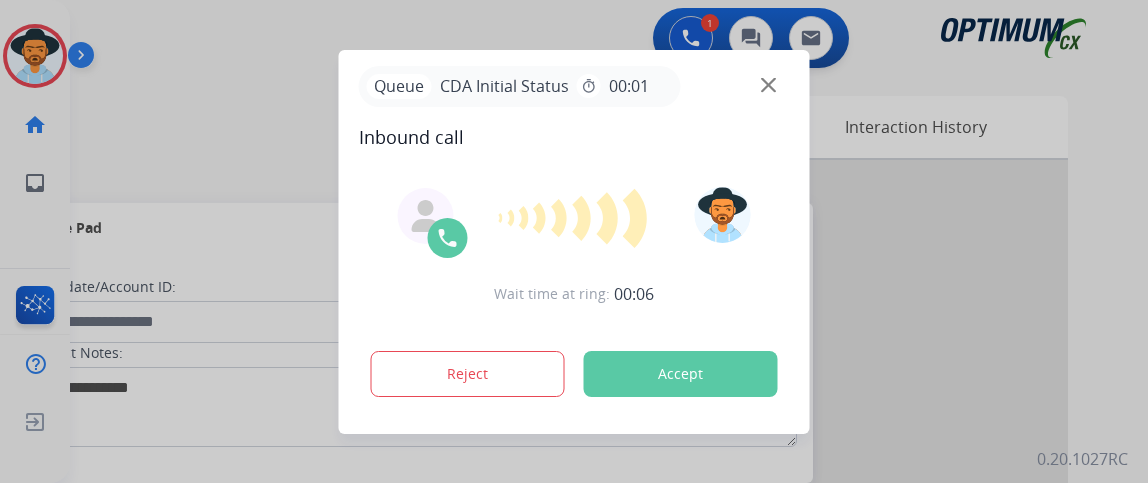 scroll, scrollTop: 0, scrollLeft: 0, axis: both 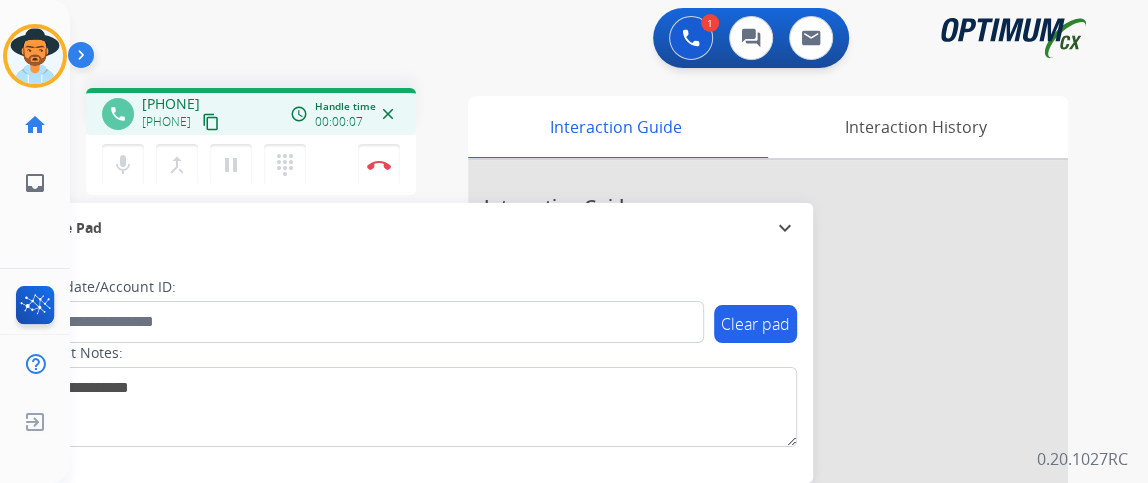 click on "content_copy" at bounding box center [211, 122] 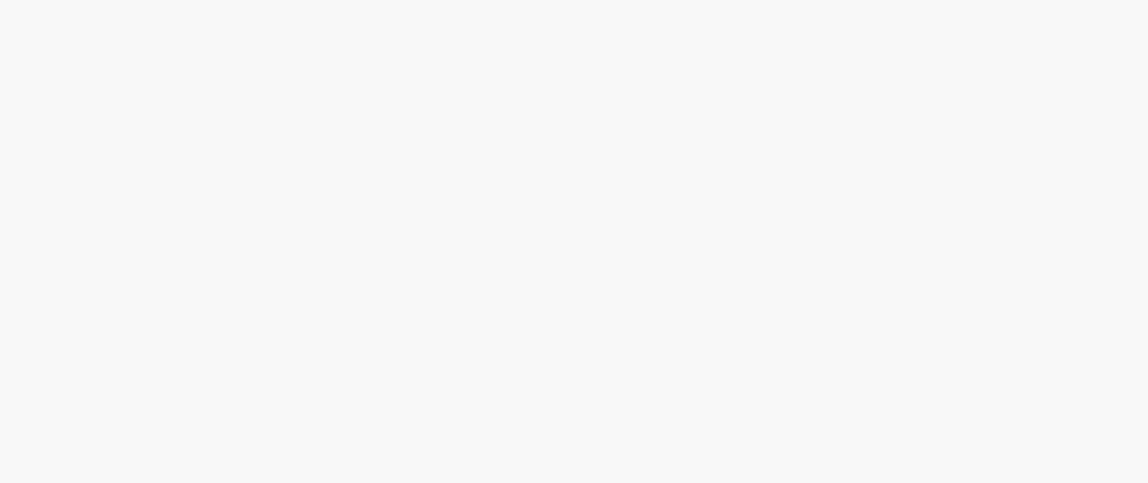 scroll, scrollTop: 0, scrollLeft: 0, axis: both 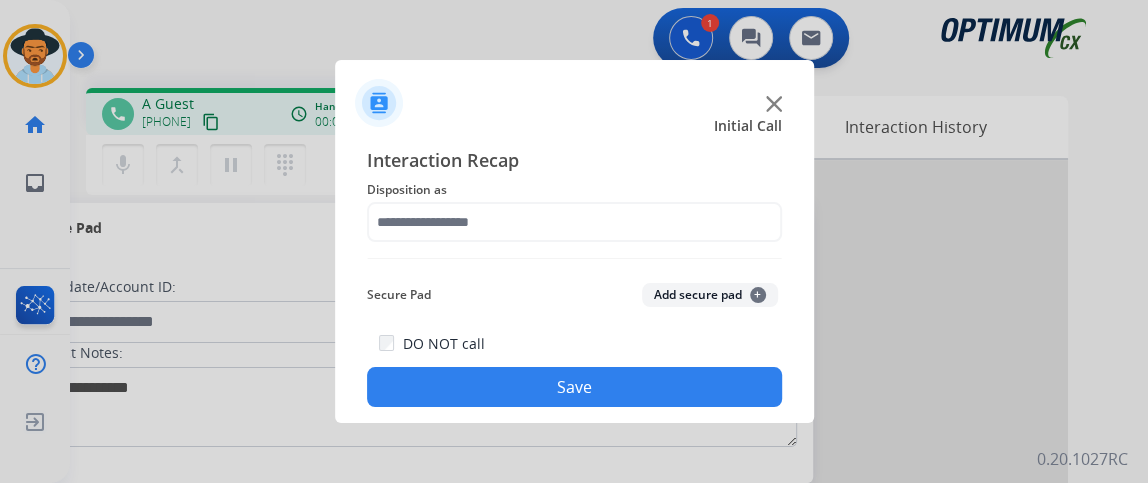 click on "Interaction Recap Disposition as    Secure Pad  Add secure pad  +  DO NOT call  Save" 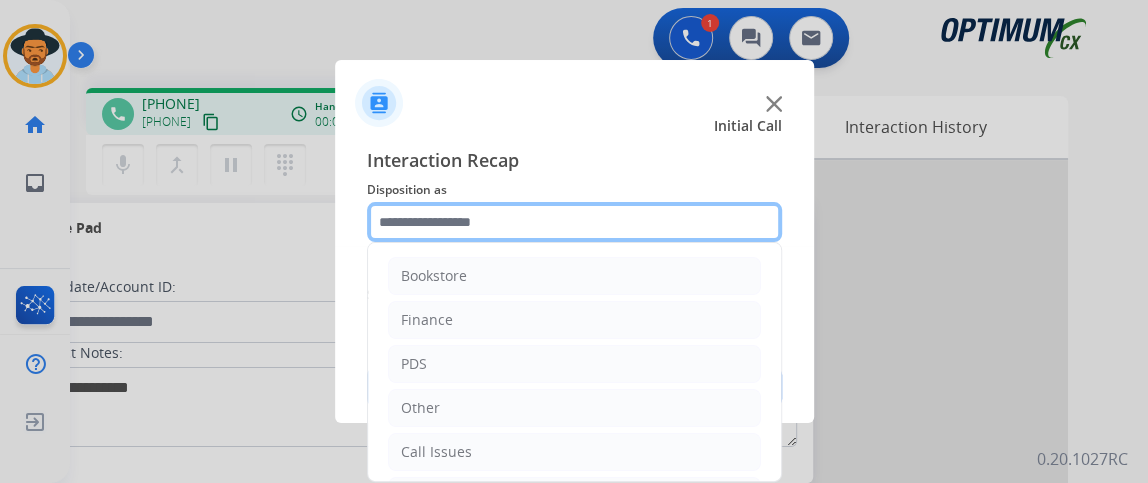click 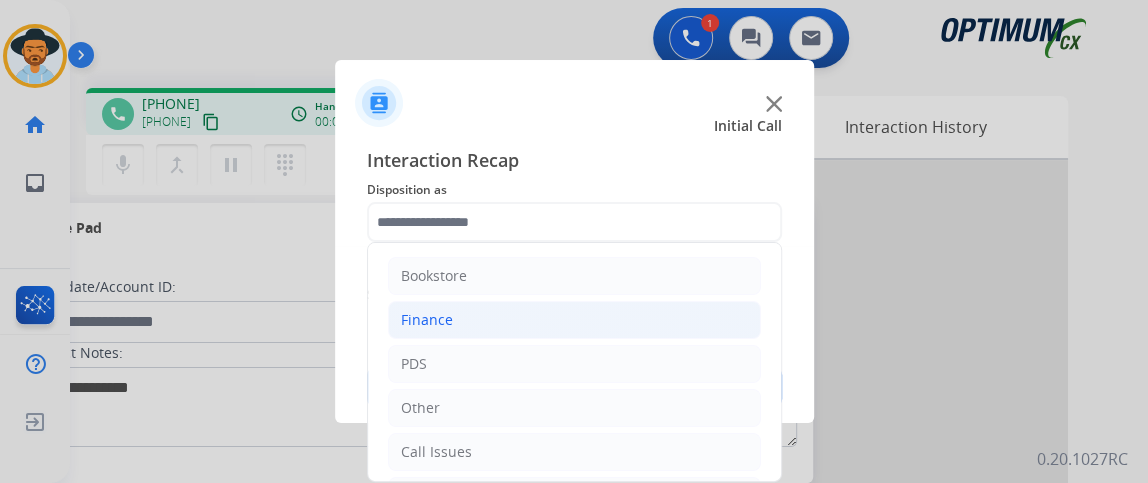 click on "Finance" 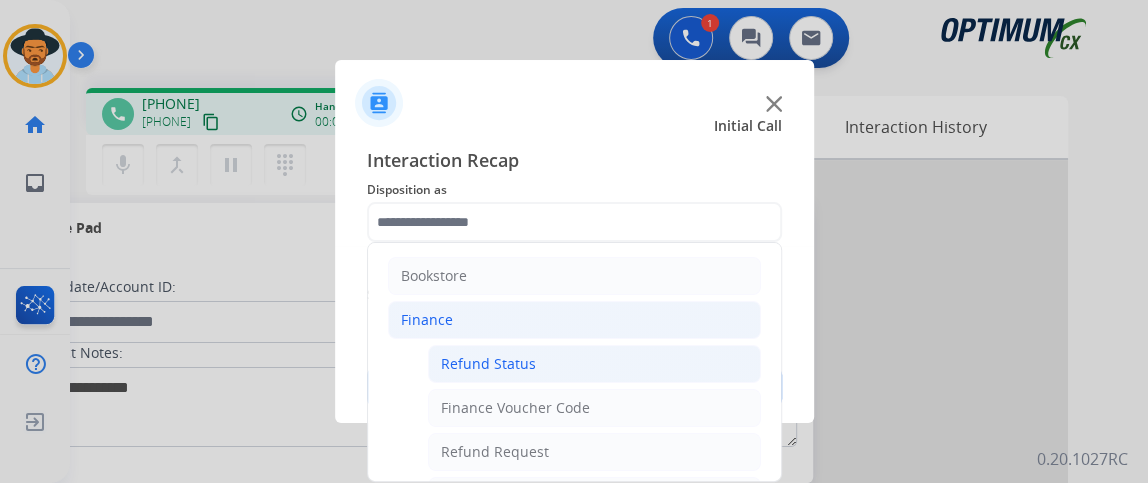 click on "Refund Status" 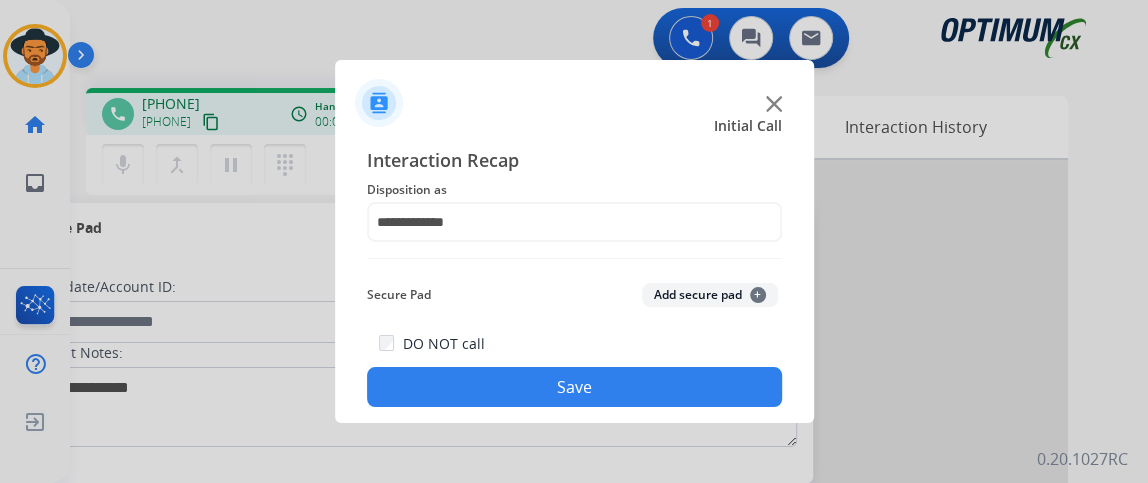 click on "DO NOT call  Save" 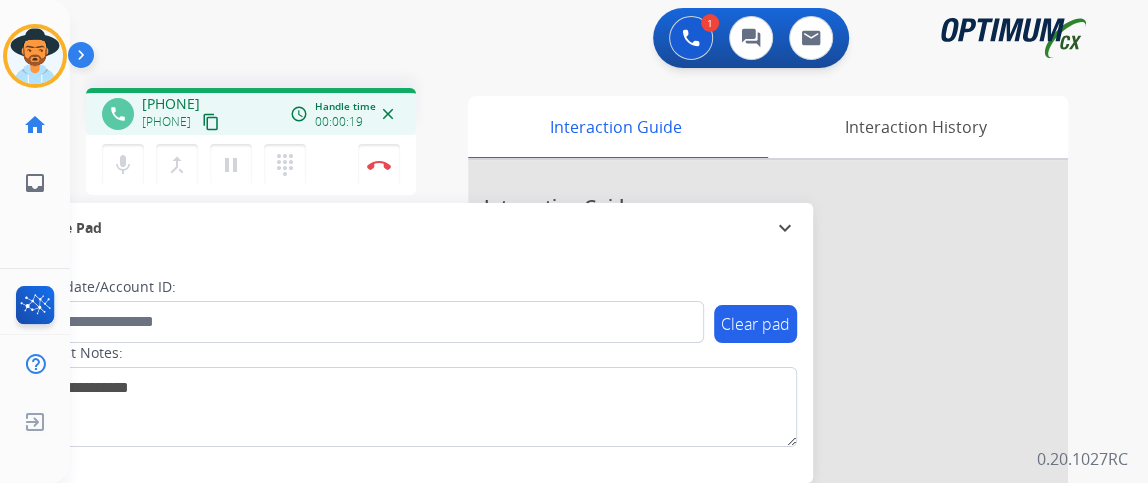 click on "content_copy" at bounding box center (211, 122) 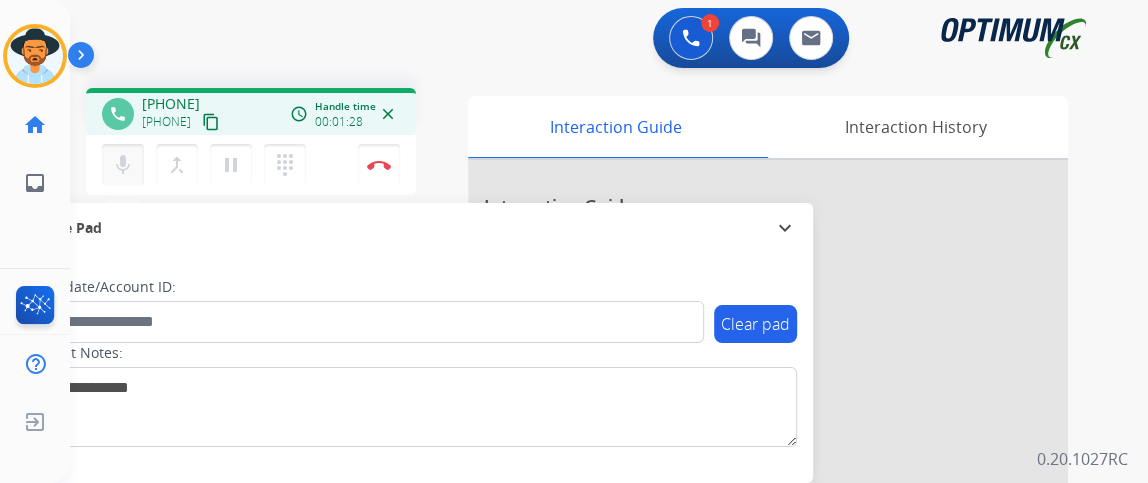 click on "mic" at bounding box center [123, 165] 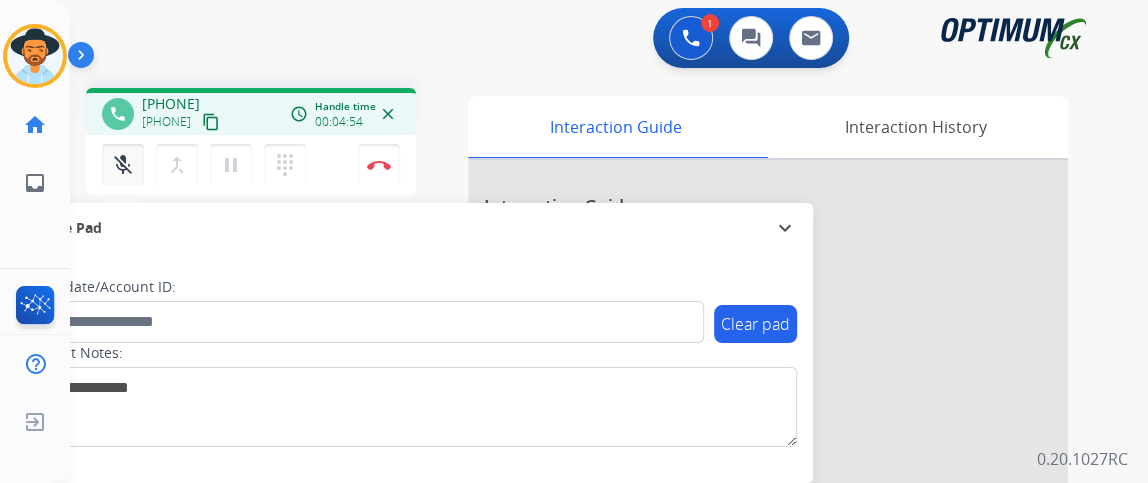 click on "mic_off" at bounding box center [123, 165] 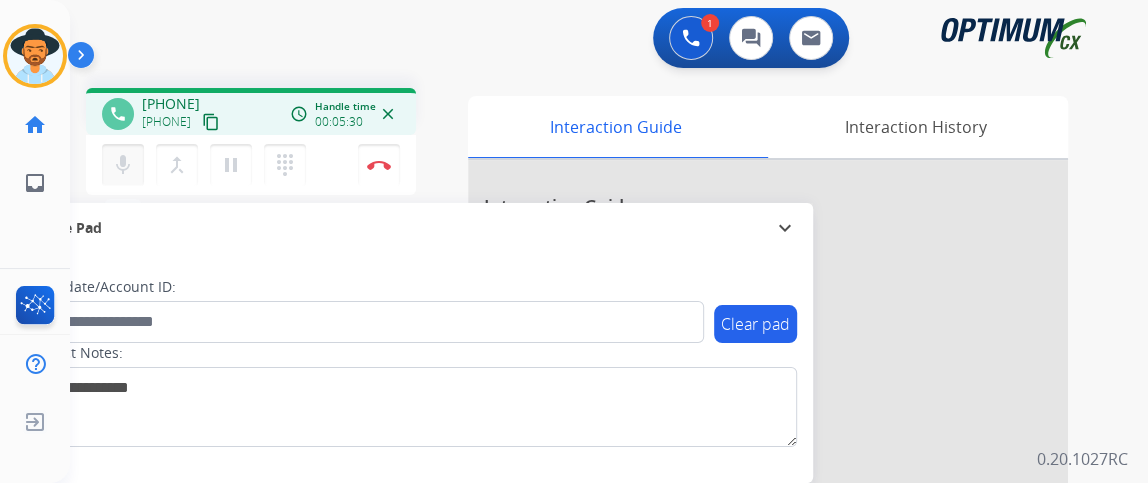 click on "mic" at bounding box center (123, 165) 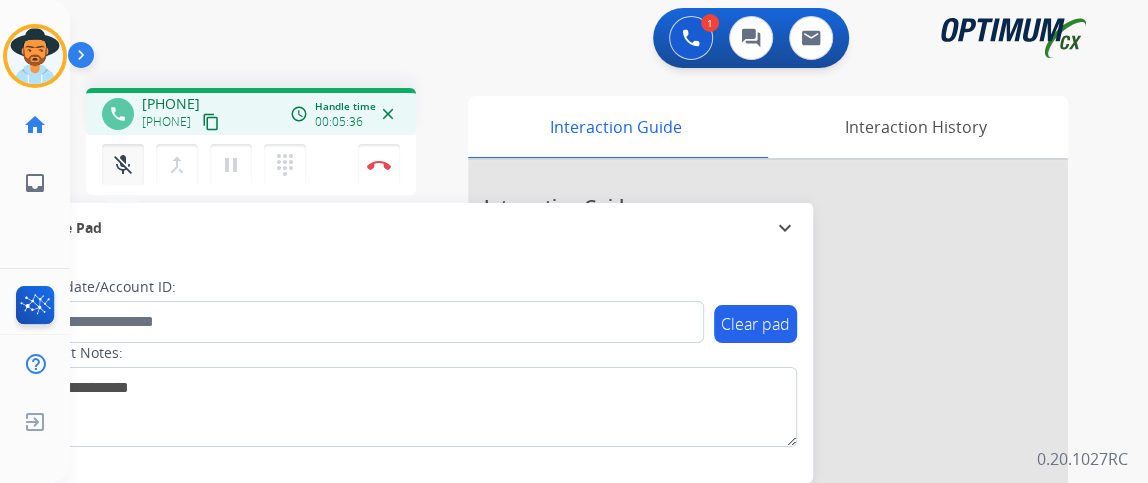 click on "mic_off Mute" at bounding box center [123, 165] 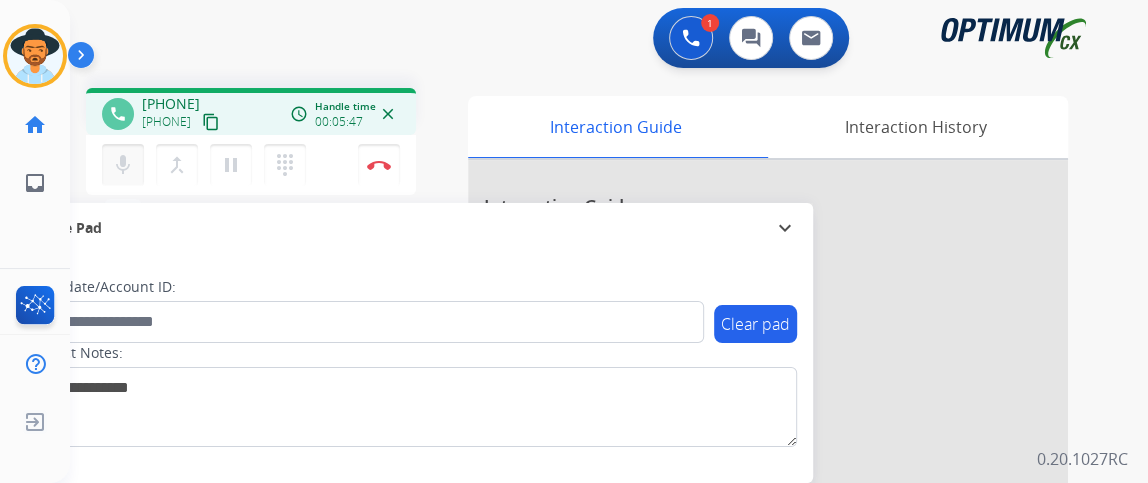 click on "mic Mute" at bounding box center [123, 165] 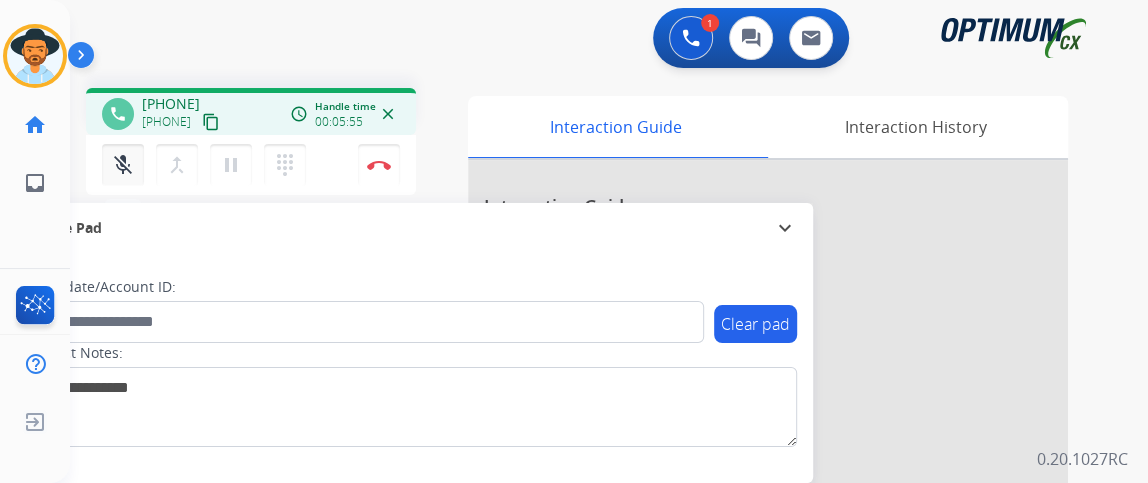 click on "mic_off Mute" at bounding box center [123, 165] 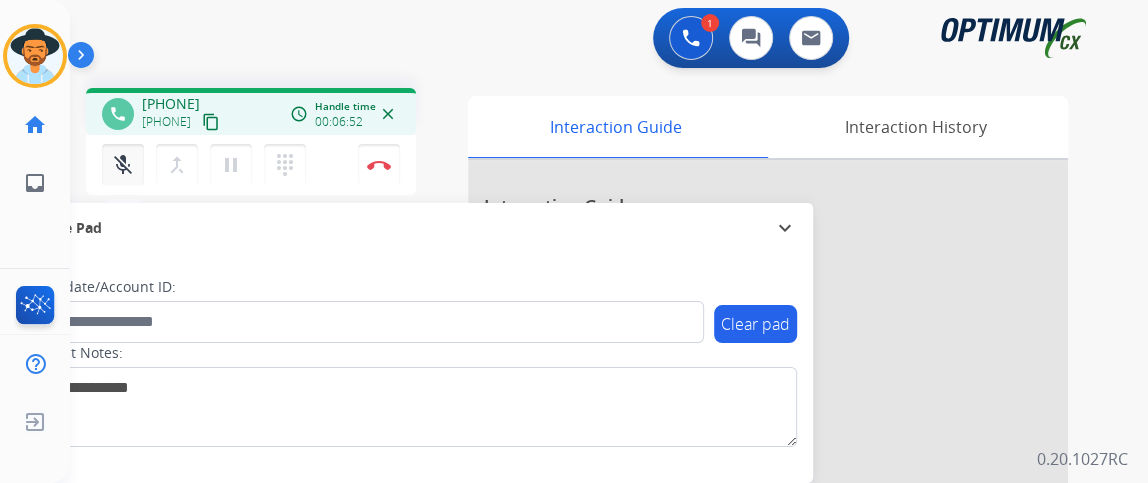 click on "mic_off" at bounding box center (123, 165) 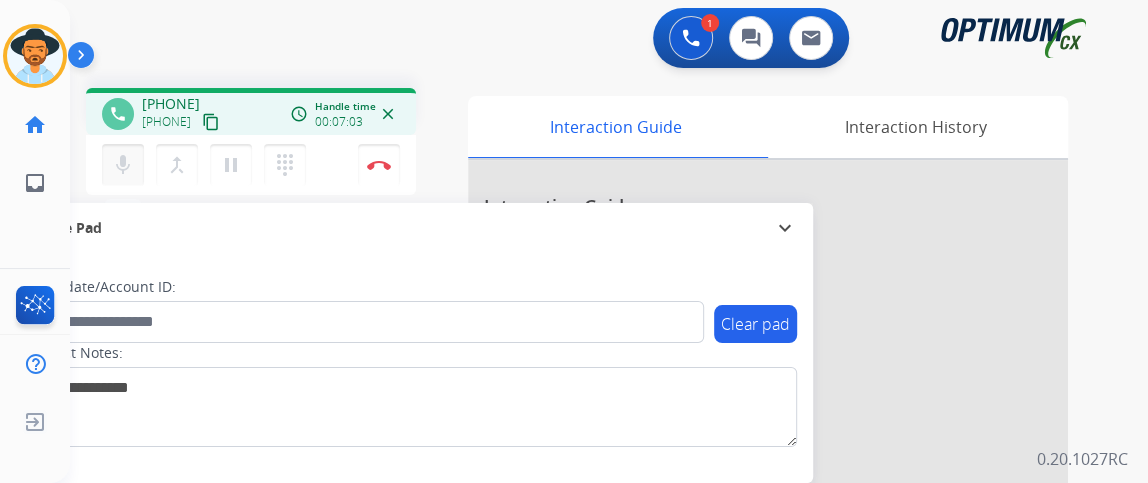 click on "mic Mute" at bounding box center [123, 165] 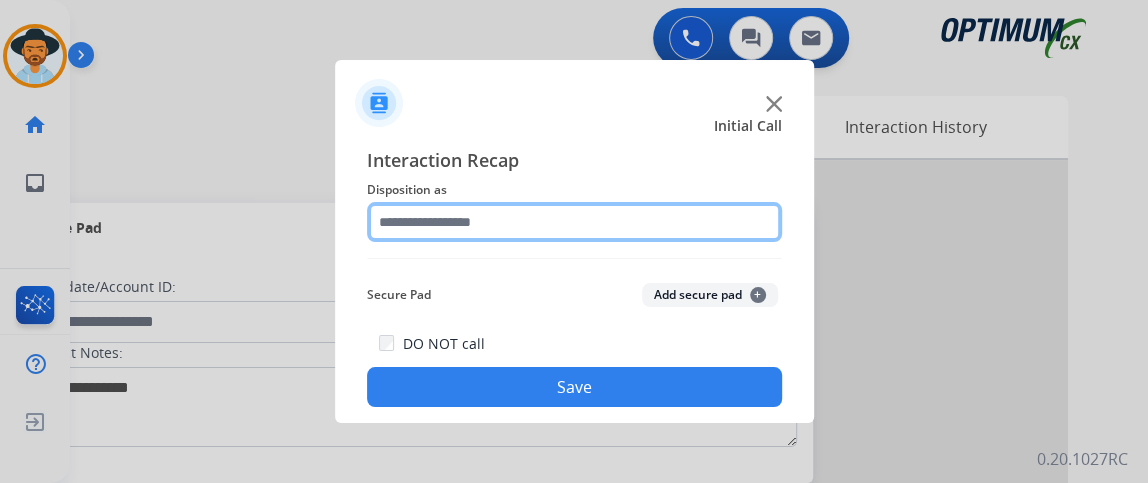 click 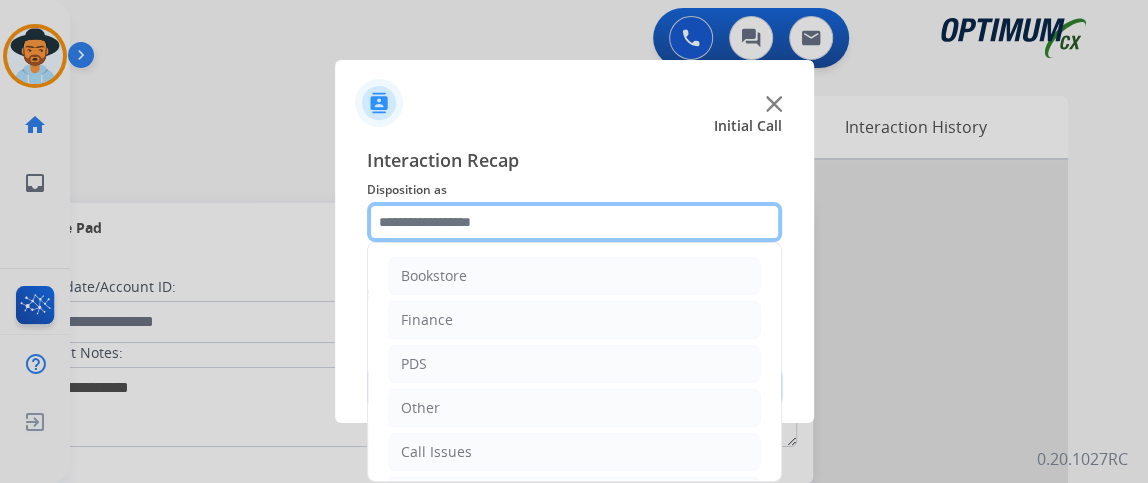 scroll, scrollTop: 131, scrollLeft: 0, axis: vertical 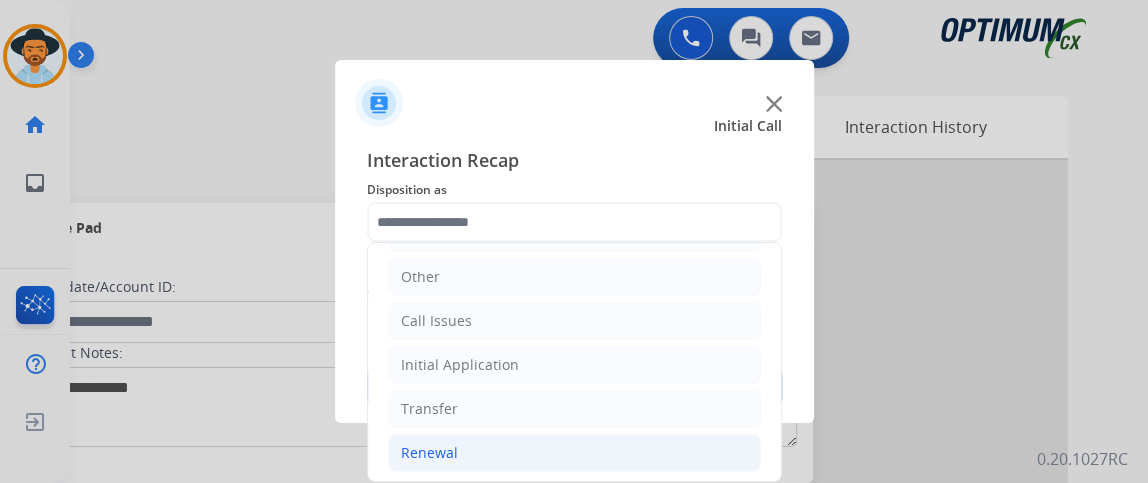 click on "Renewal" 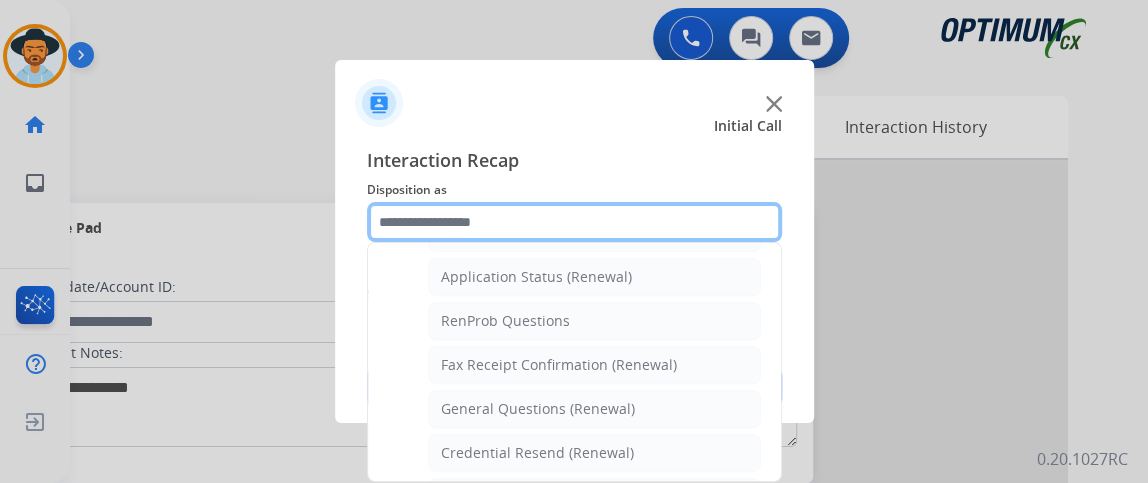 scroll, scrollTop: 477, scrollLeft: 0, axis: vertical 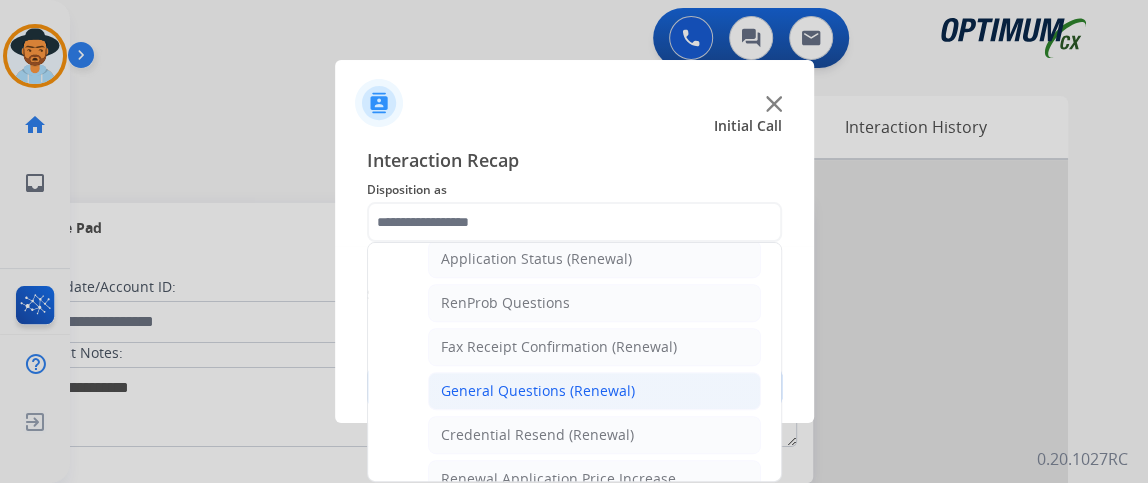click on "General Questions (Renewal)" 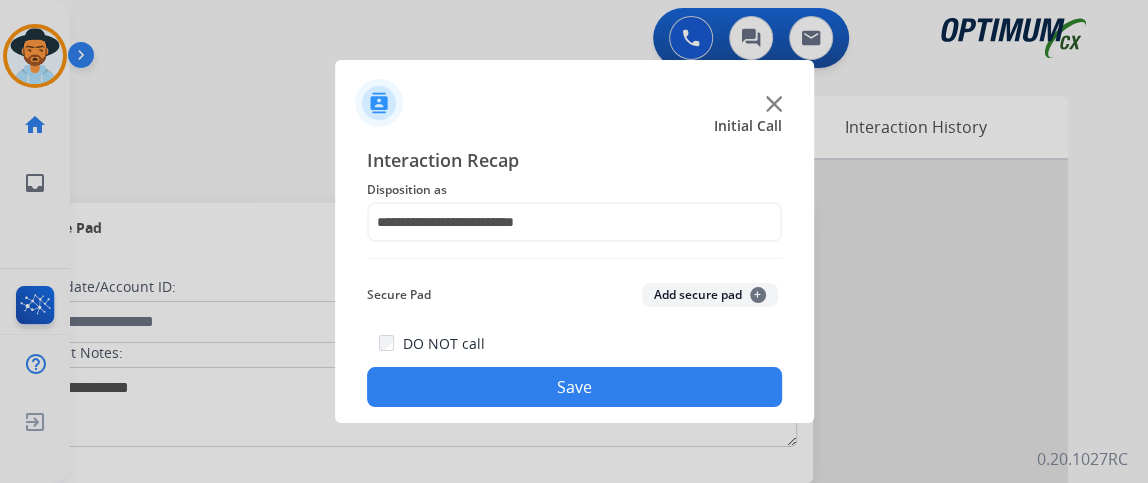 click on "Save" 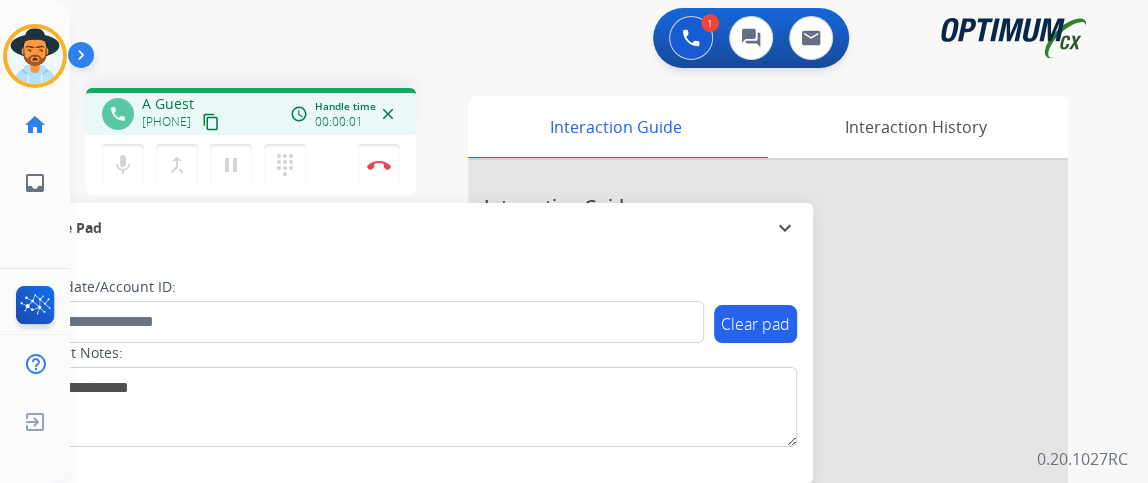 click on "content_copy" at bounding box center [211, 122] 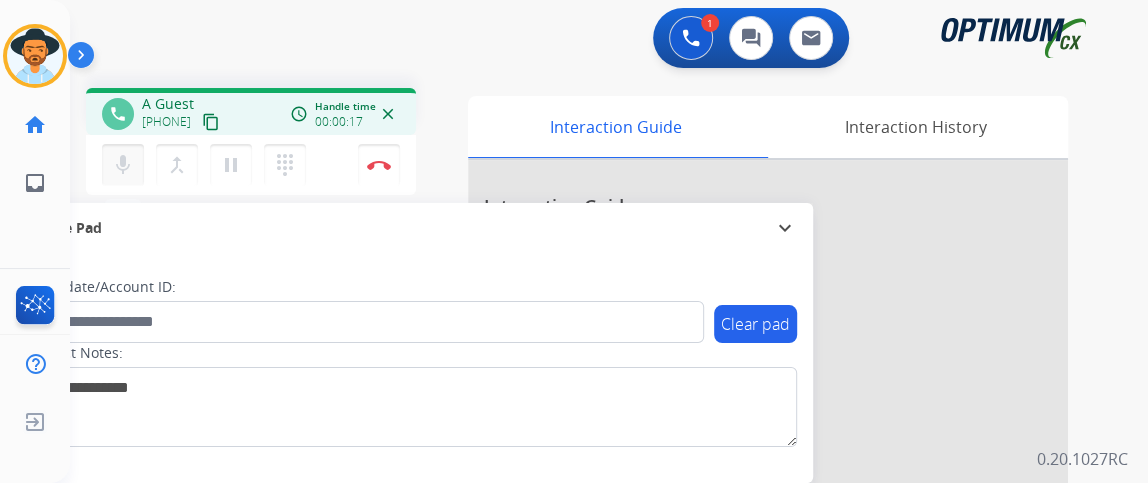 click on "mic" at bounding box center (123, 165) 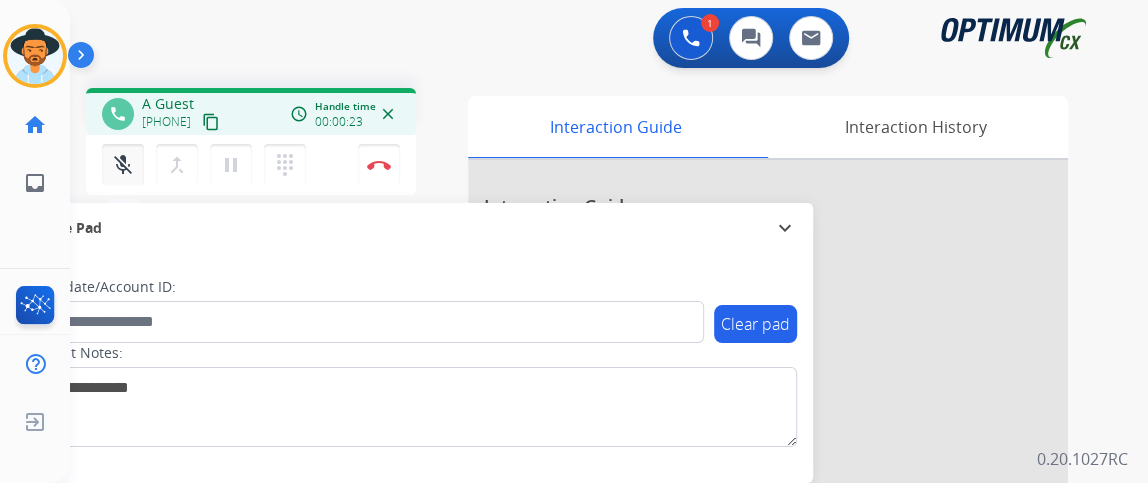 click on "mic_off Mute" at bounding box center (123, 165) 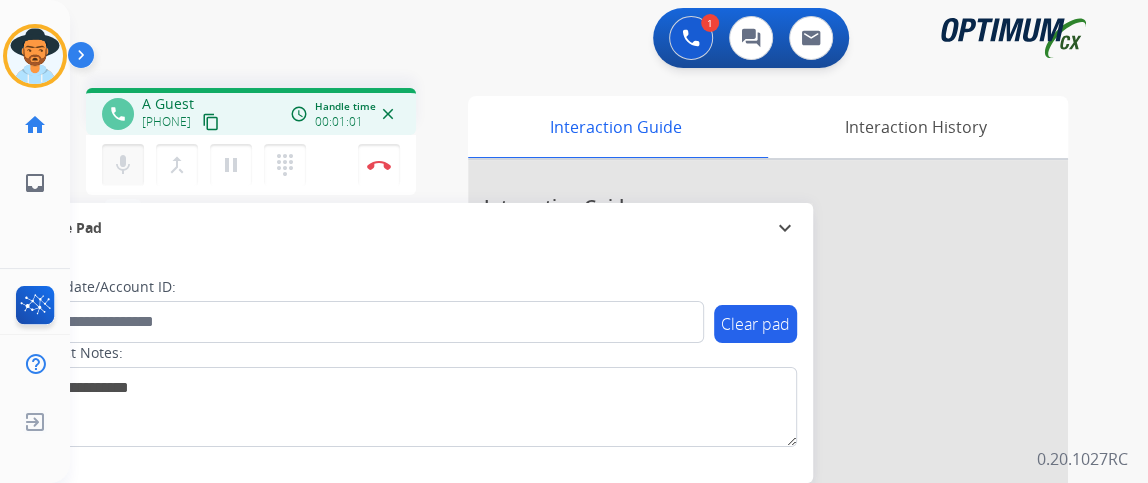 click on "mic Mute" at bounding box center (123, 165) 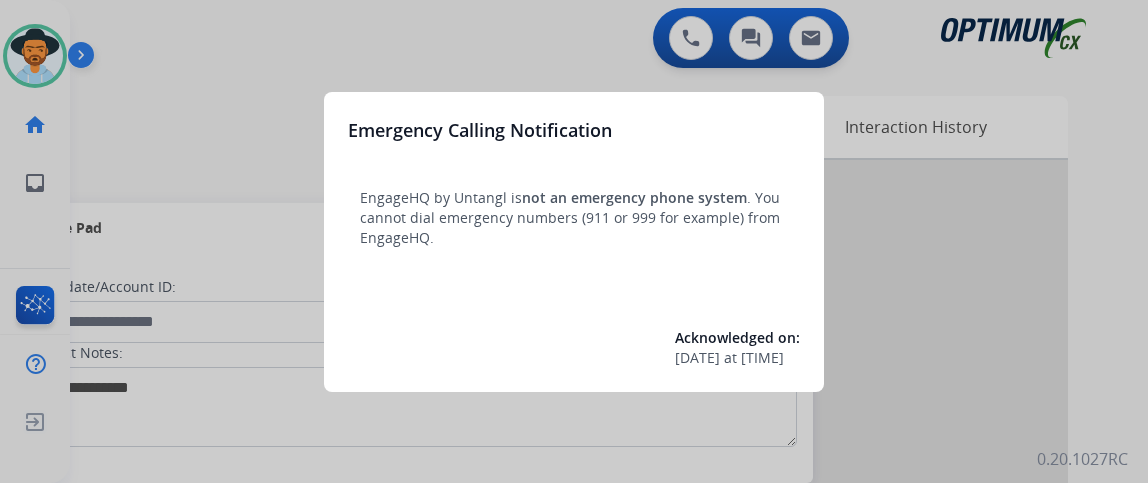 scroll, scrollTop: 0, scrollLeft: 0, axis: both 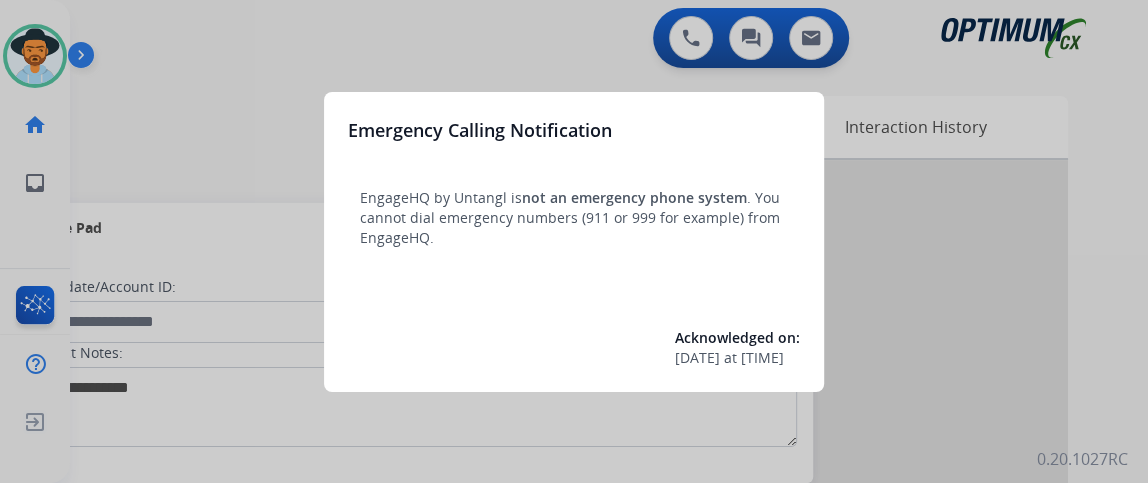 click at bounding box center [574, 241] 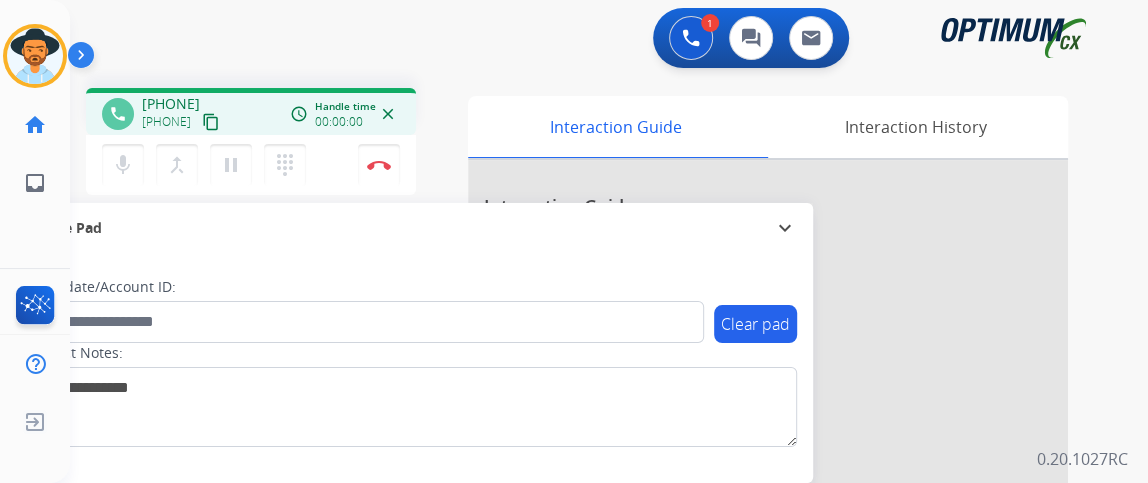 click on "content_copy" at bounding box center (211, 122) 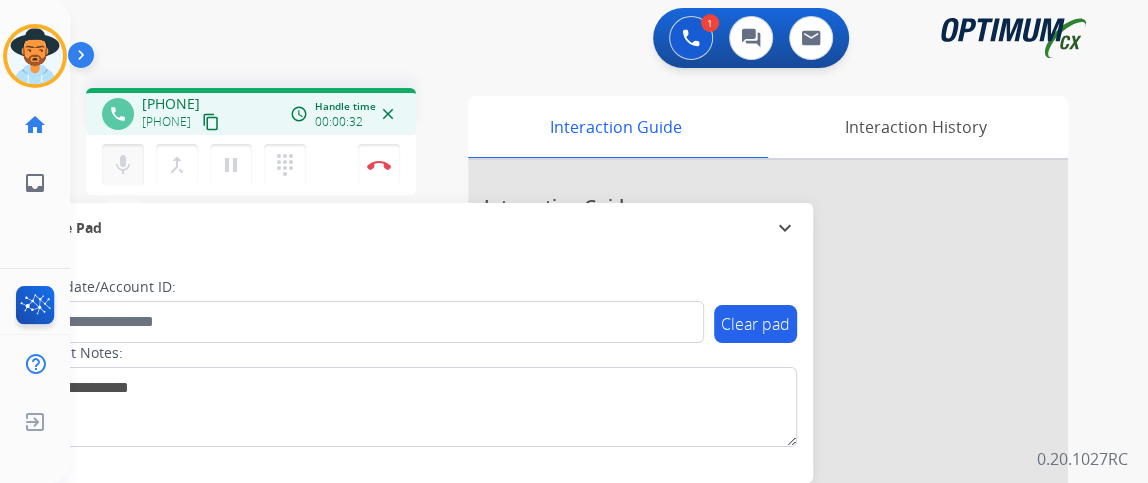 click on "mic" at bounding box center (123, 165) 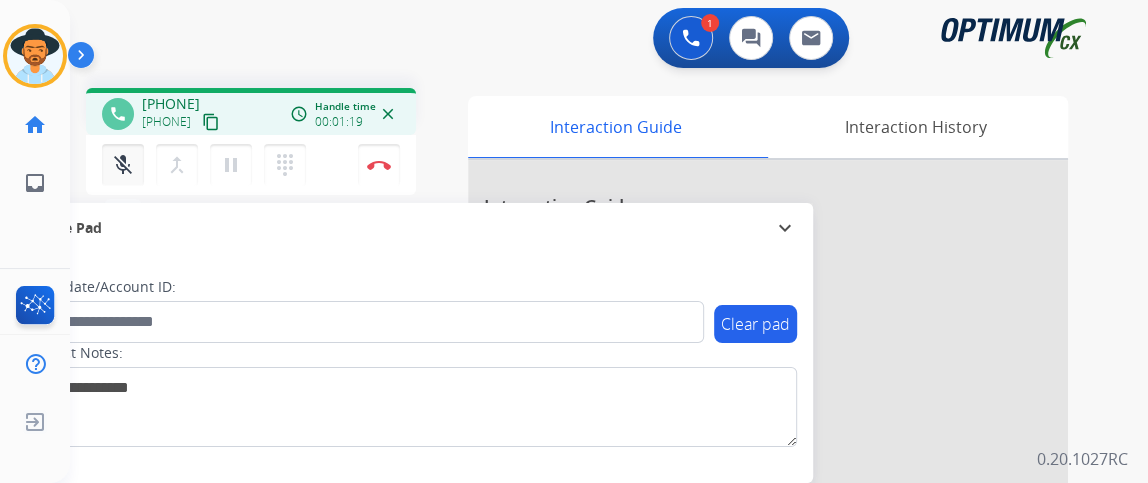 click on "mic_off" at bounding box center (123, 165) 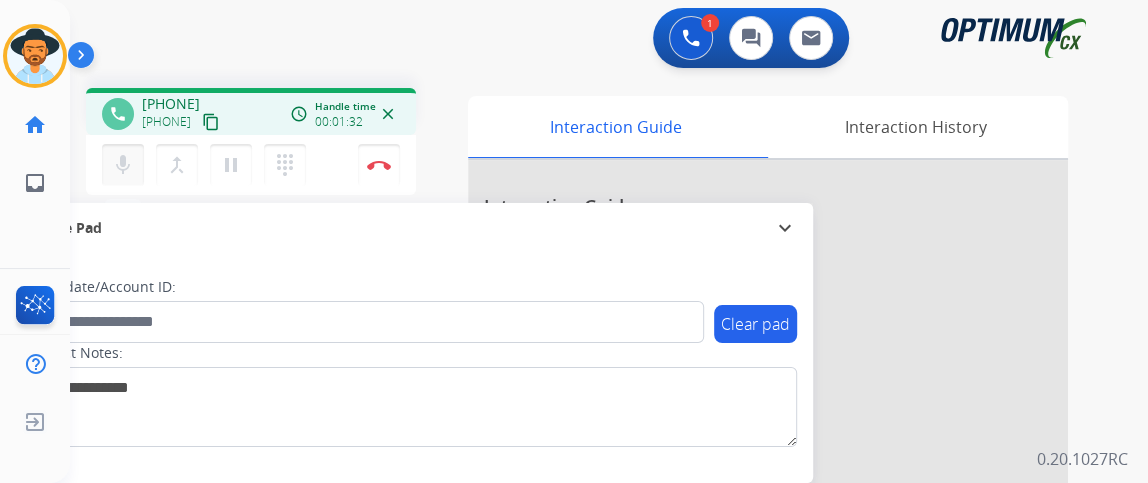 click on "mic Mute" at bounding box center (123, 165) 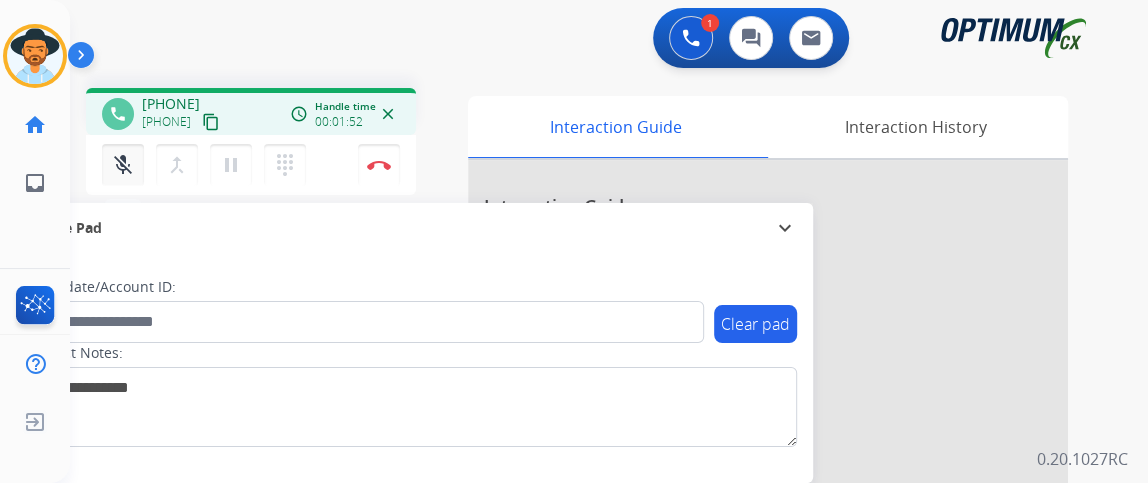 click on "mic_off Mute" at bounding box center (123, 165) 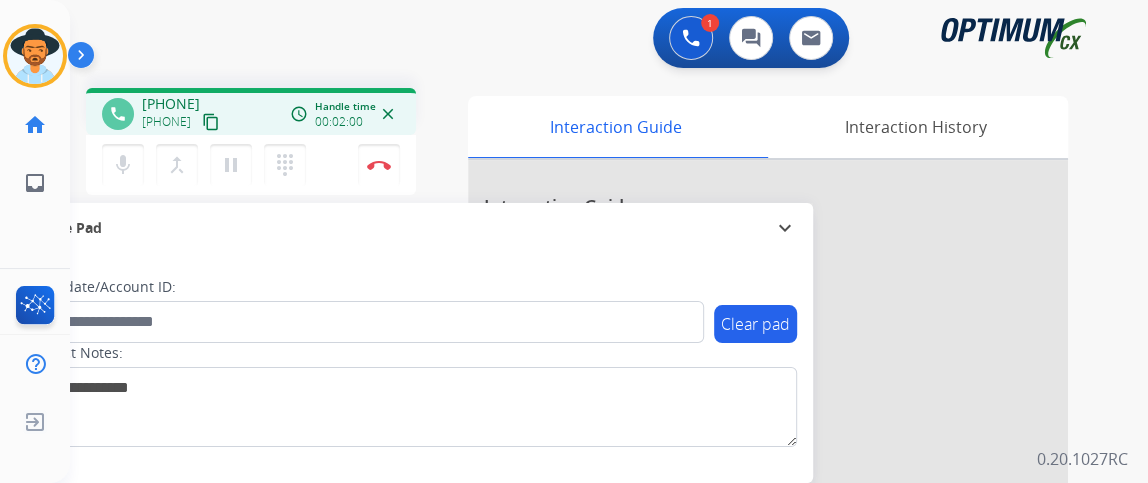 drag, startPoint x: 126, startPoint y: 176, endPoint x: 152, endPoint y: 161, distance: 30.016663 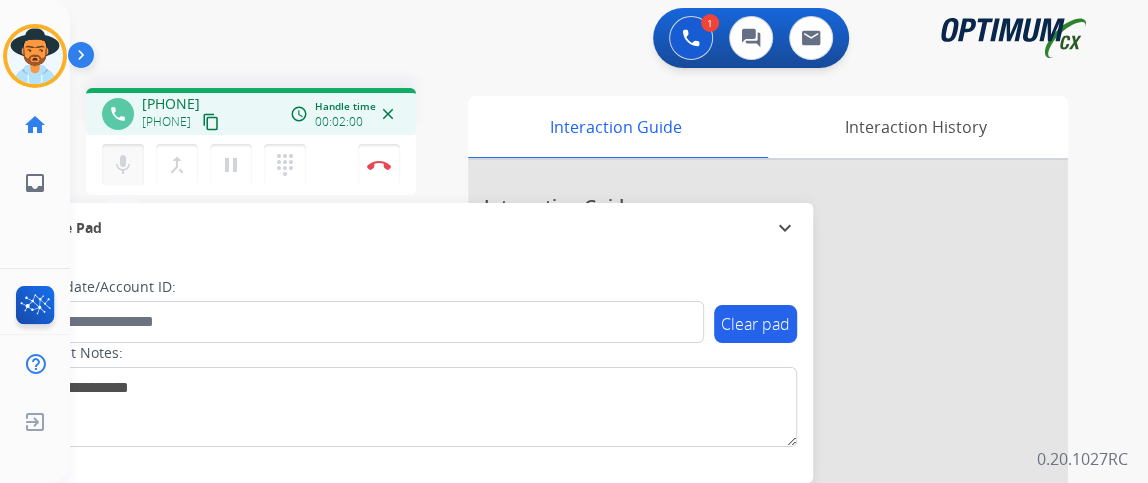 click on "mic" at bounding box center (123, 165) 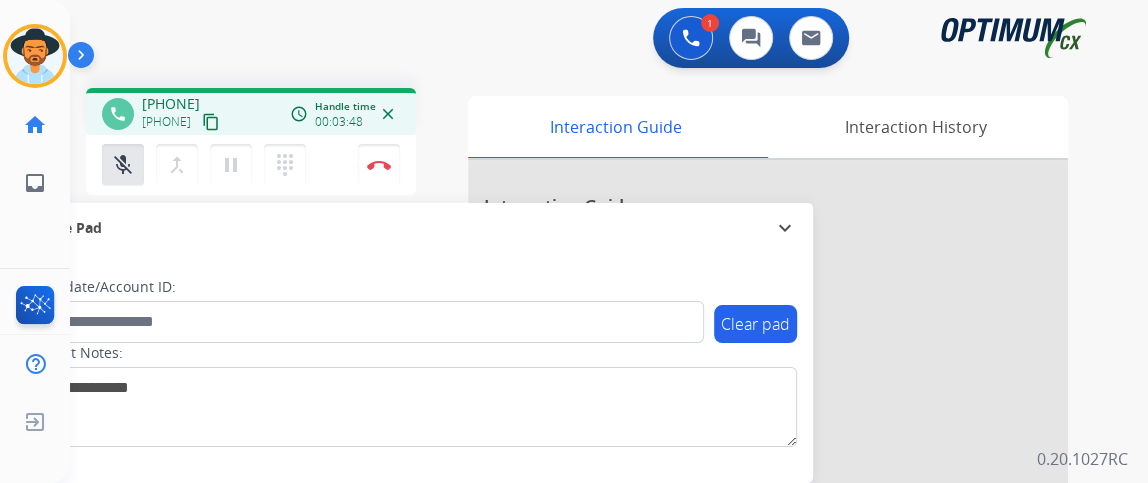 click on "mic_off Mute merge_type Bridge pause Hold dialpad Dialpad Disconnect" at bounding box center (251, 165) 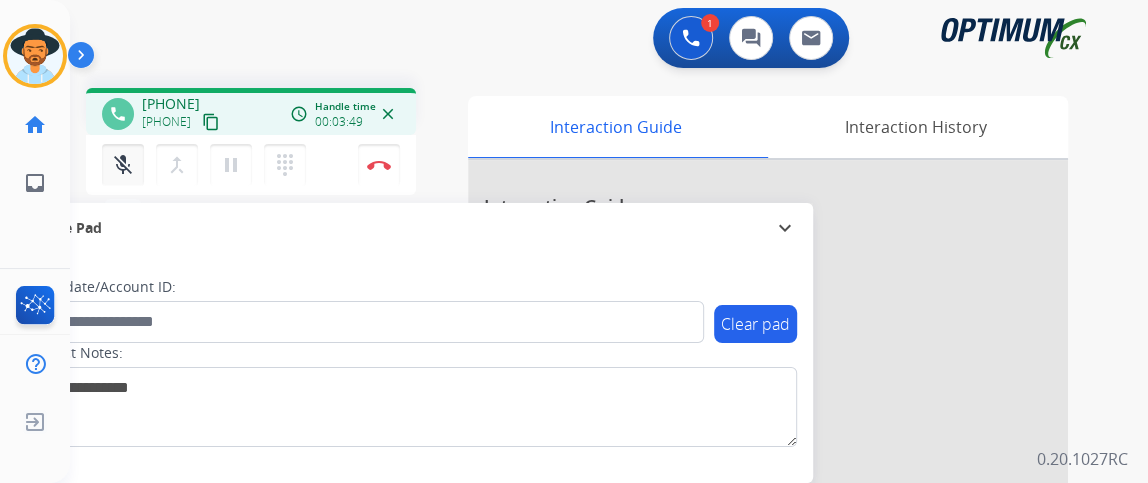 click on "mic_off" at bounding box center [123, 165] 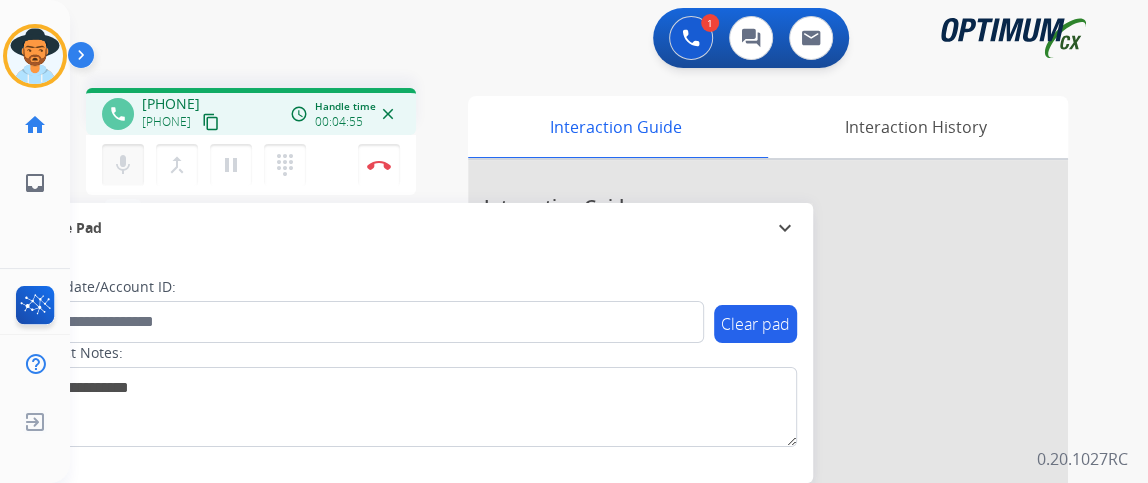 click on "mic" at bounding box center (123, 165) 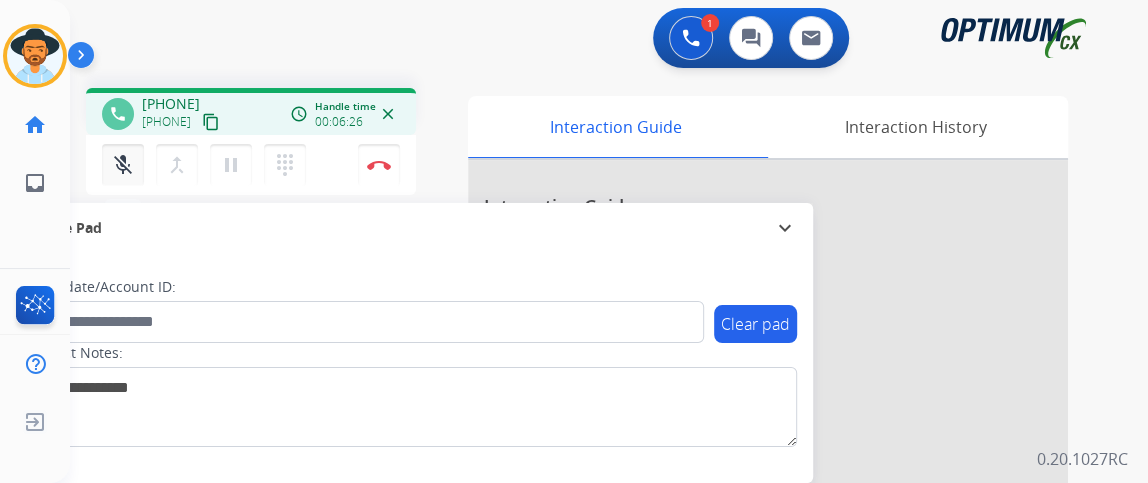 click on "mic_off" at bounding box center [123, 165] 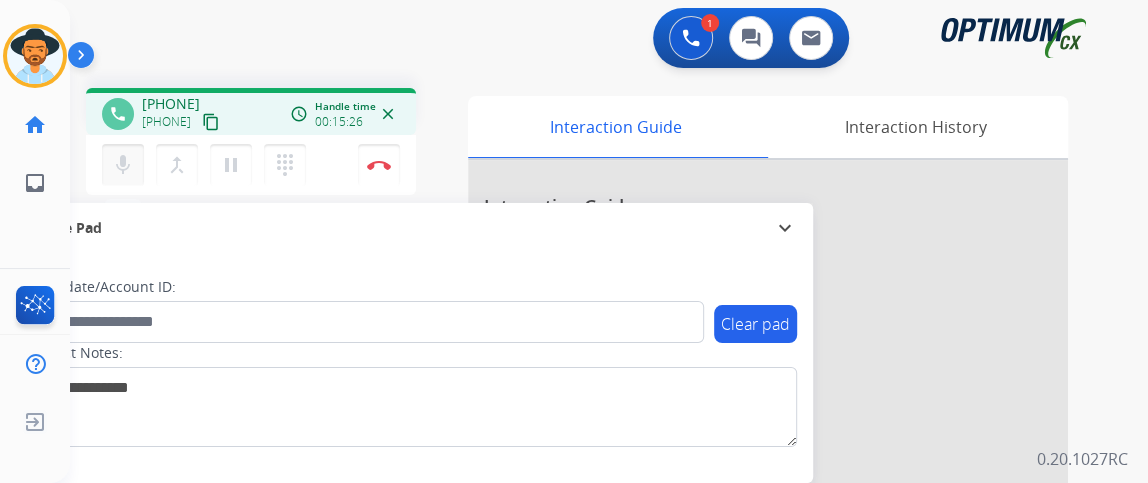 click on "mic" at bounding box center [123, 165] 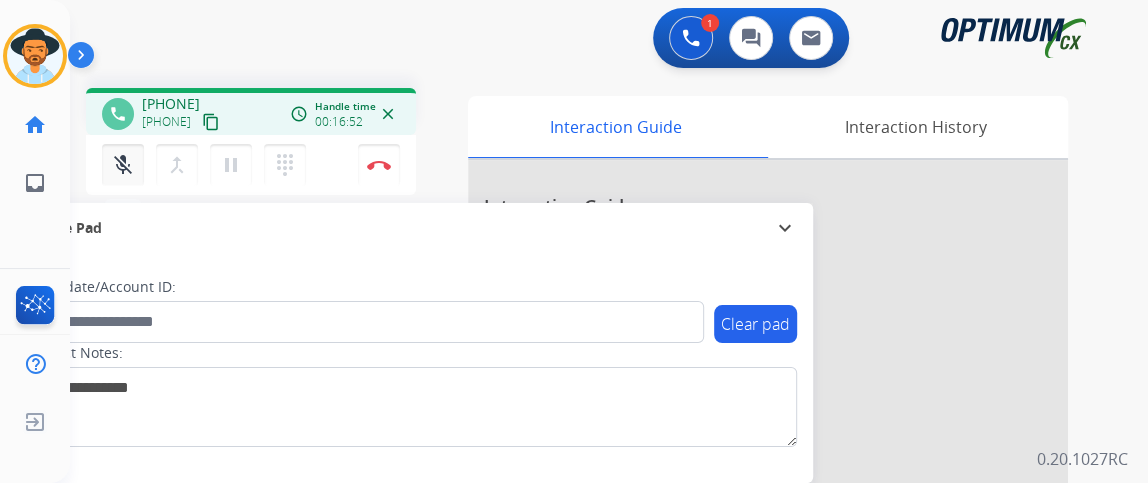 click on "mic_off" at bounding box center (123, 165) 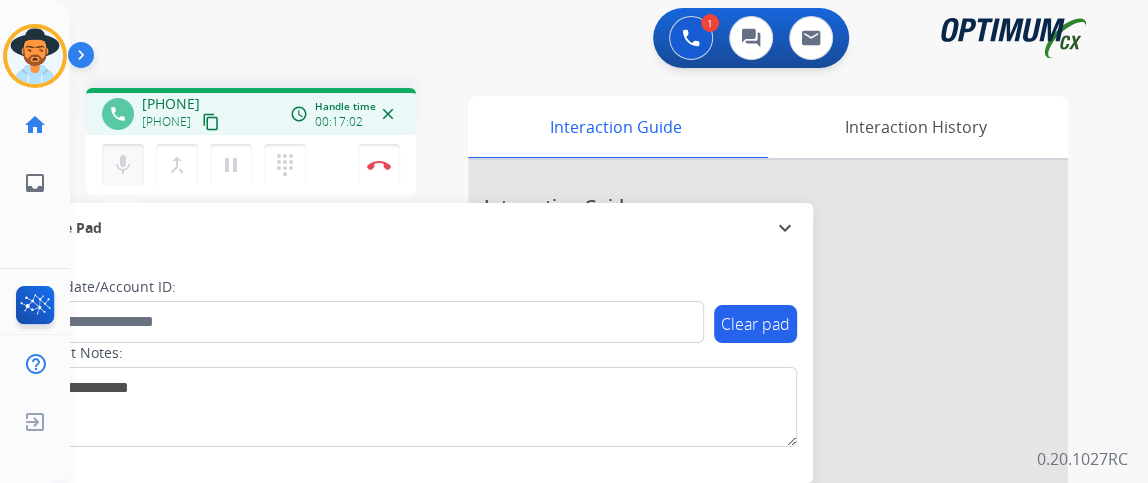 click on "mic" at bounding box center (123, 165) 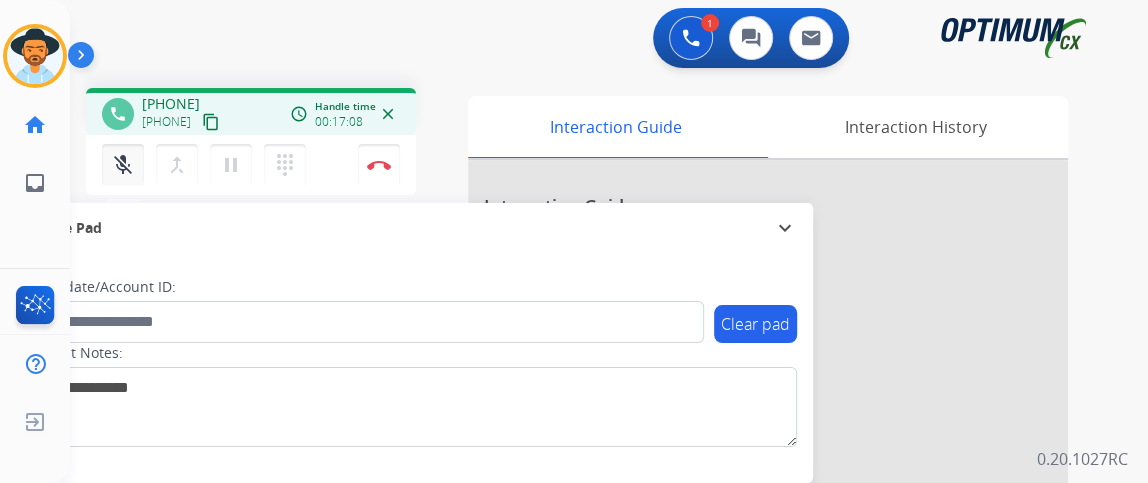 click on "mic_off" at bounding box center (123, 165) 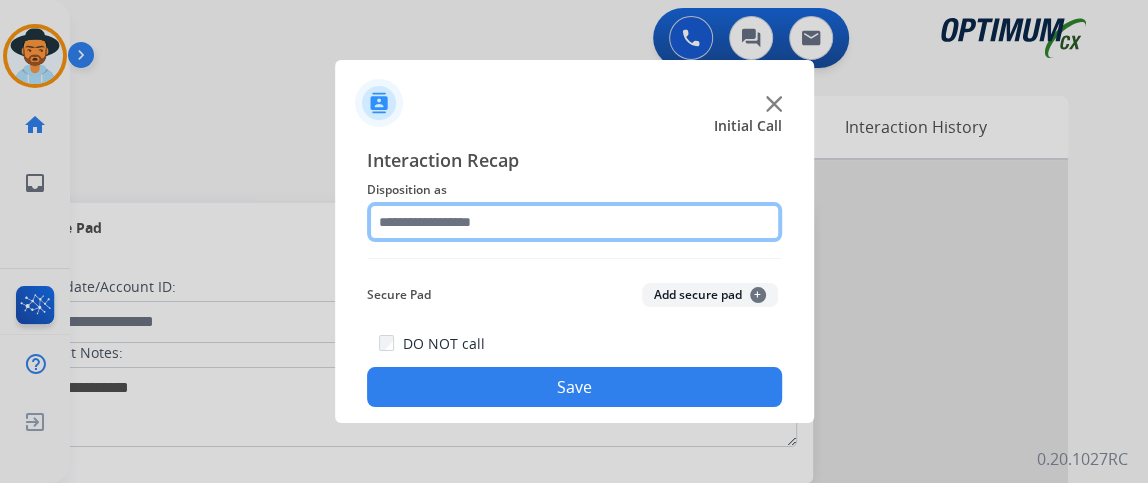 click 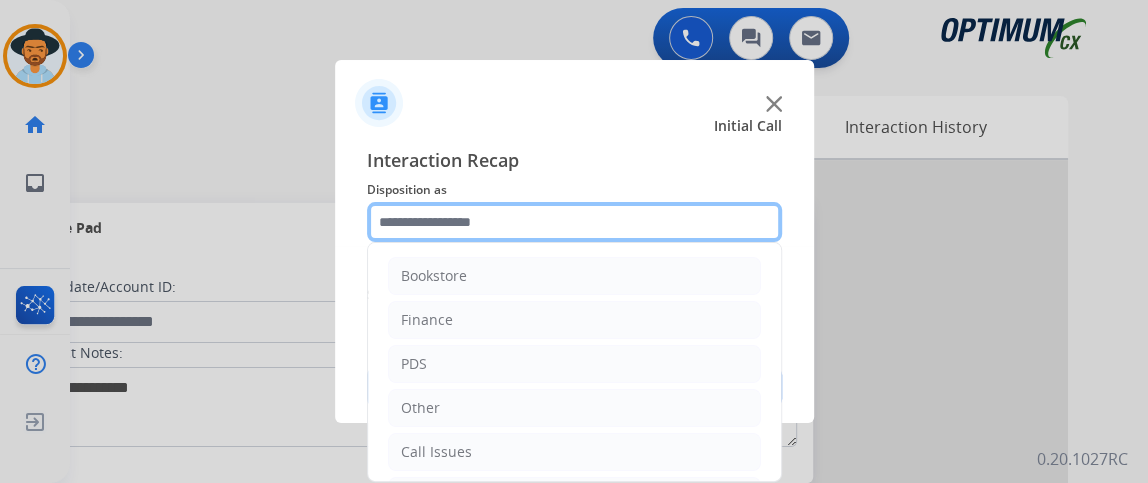 scroll, scrollTop: 93, scrollLeft: 0, axis: vertical 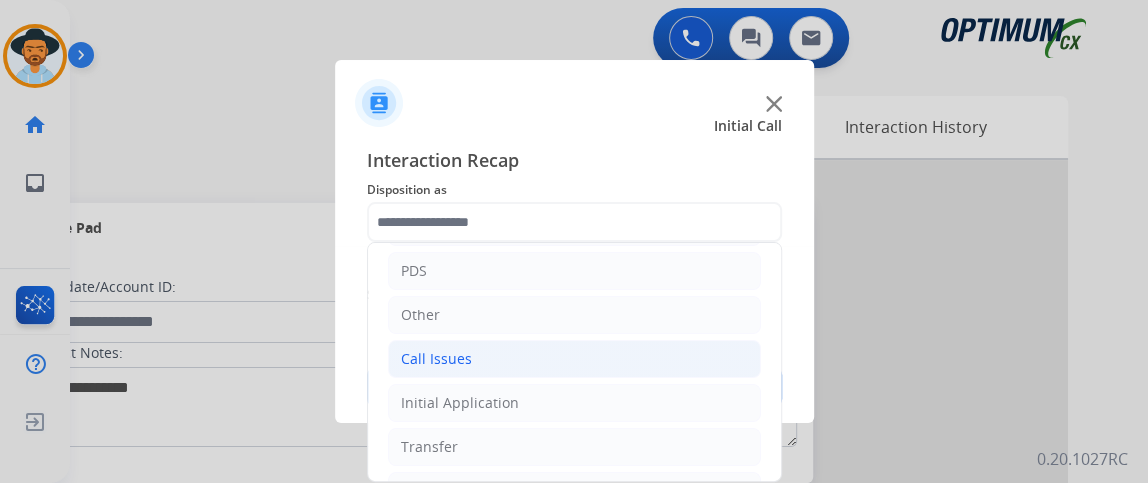 click on "Call Issues" 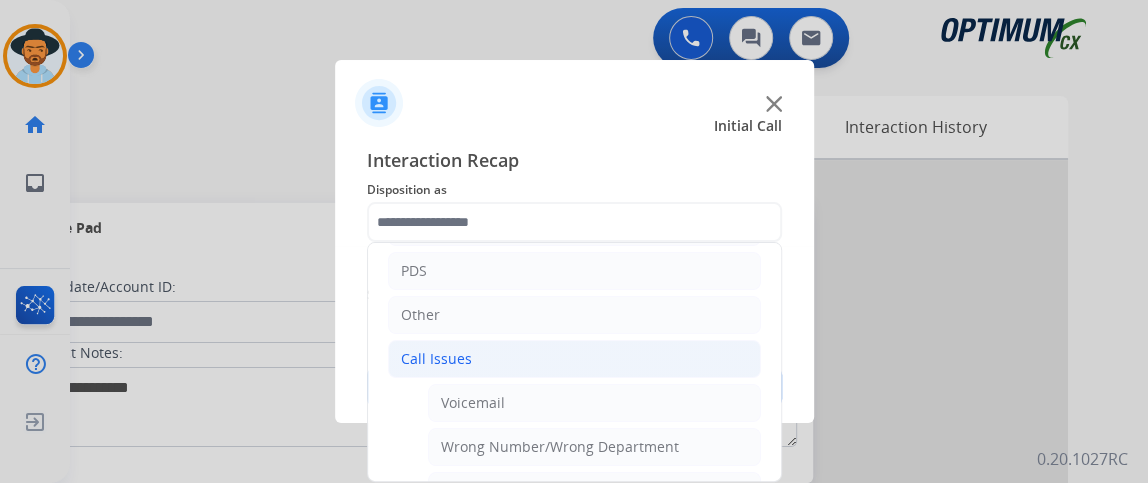 drag, startPoint x: 711, startPoint y: 395, endPoint x: 719, endPoint y: 348, distance: 47.67599 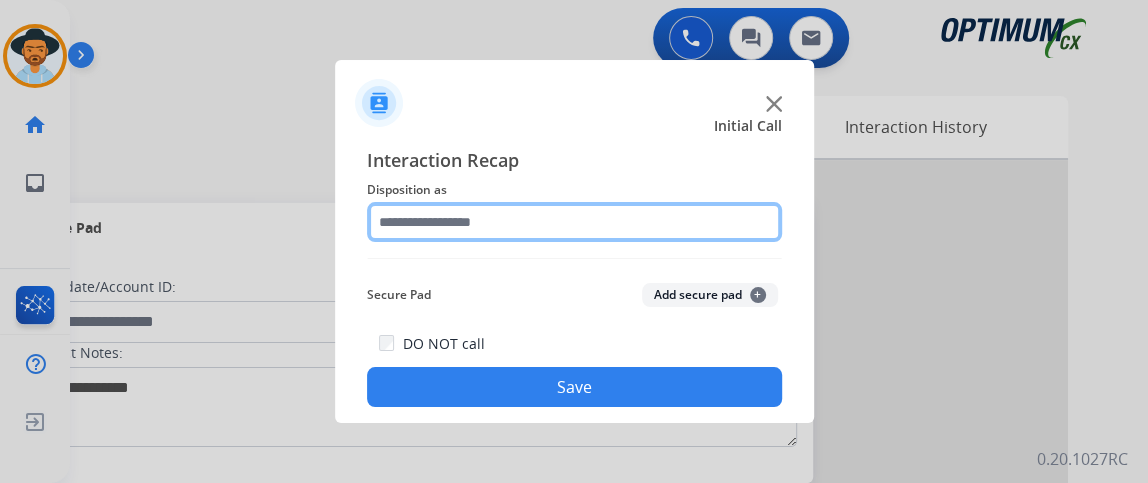 click 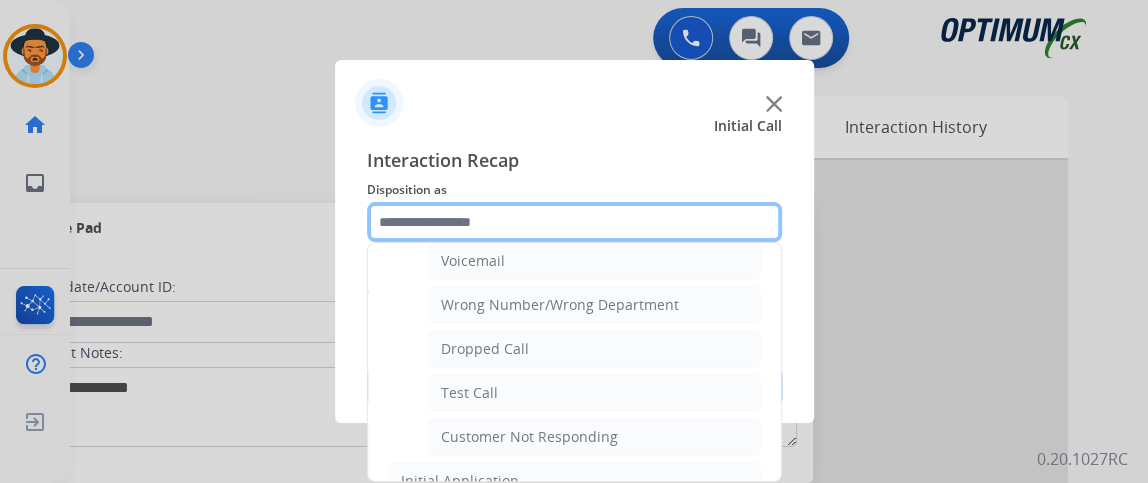 scroll, scrollTop: 311, scrollLeft: 0, axis: vertical 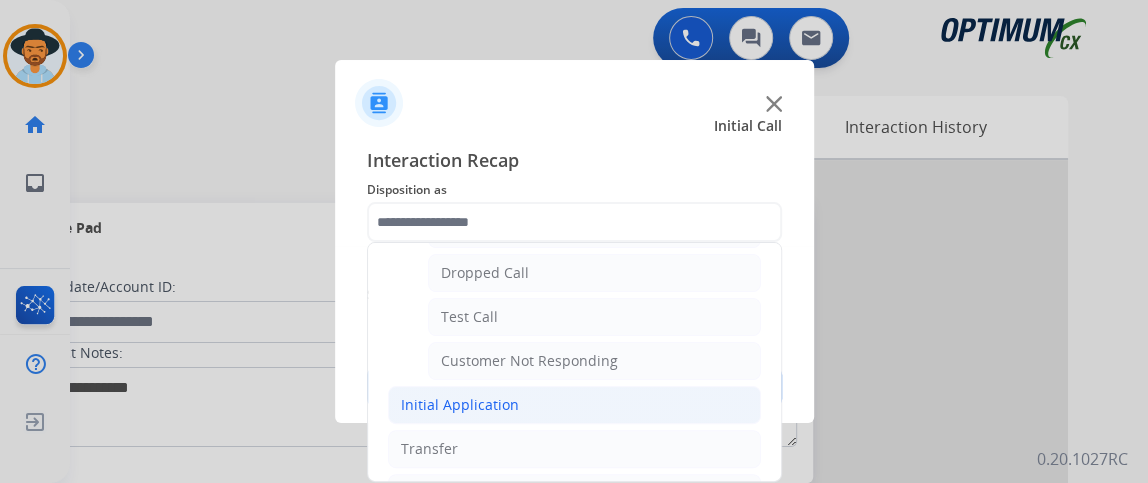 click on "Initial Application" 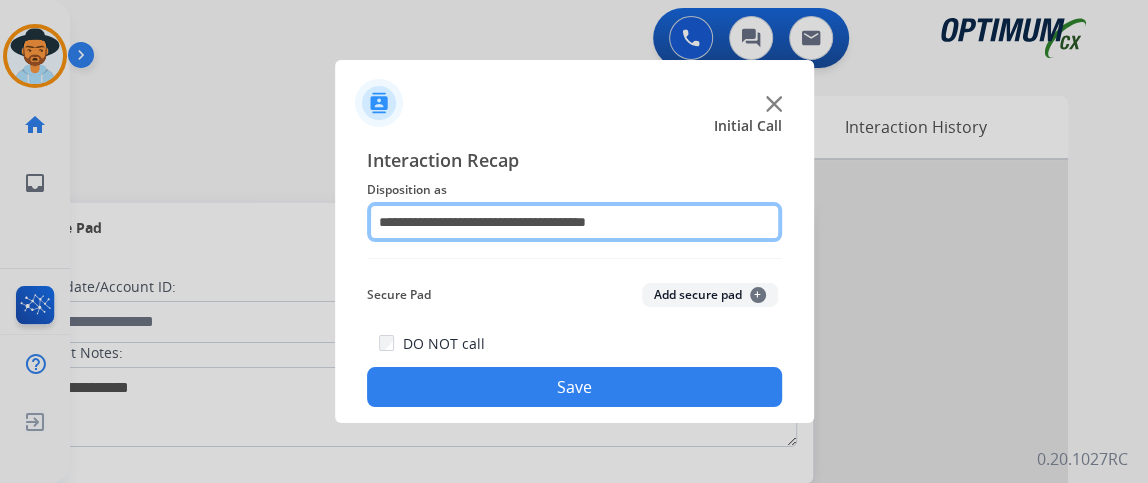 click on "**********" 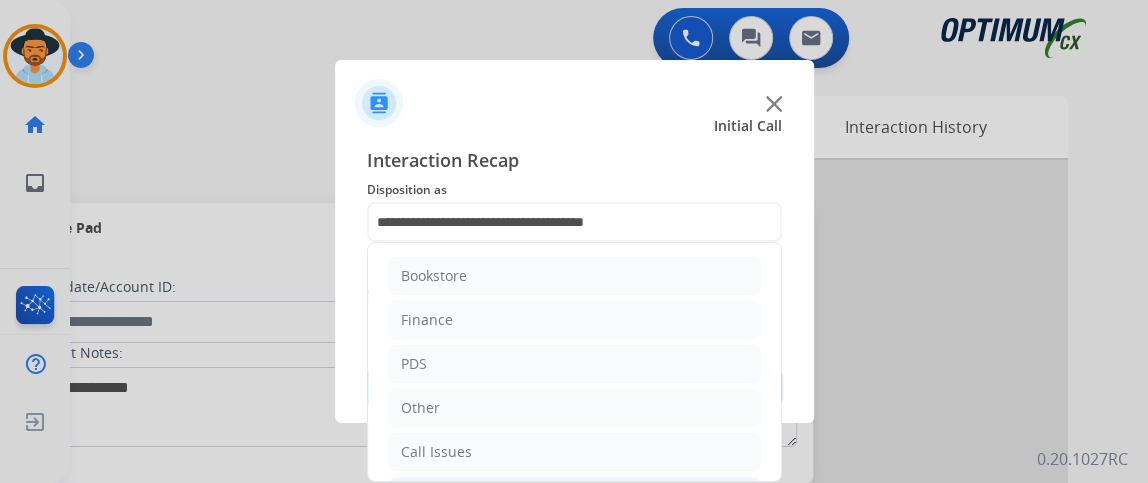 click on "Interaction Recap" 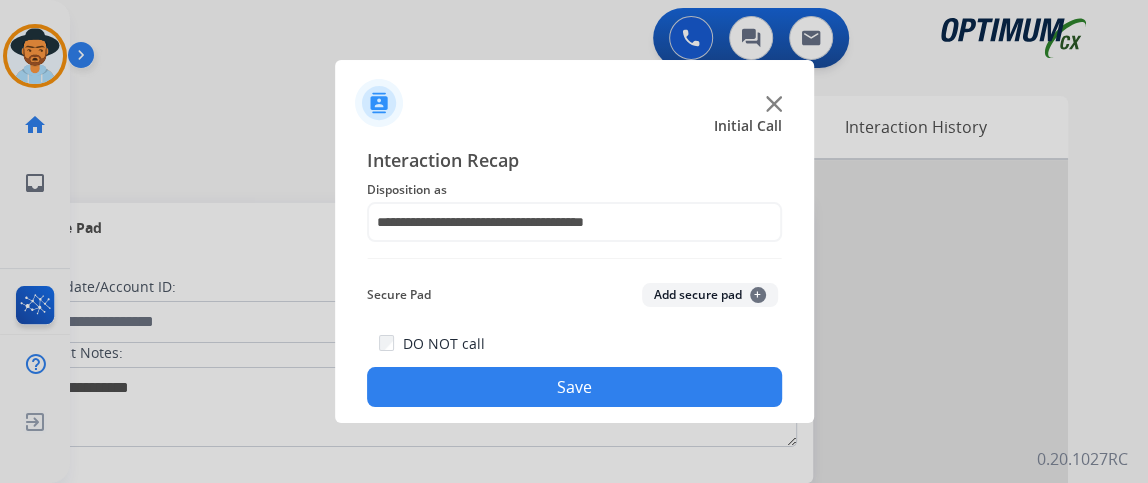 click on "Save" 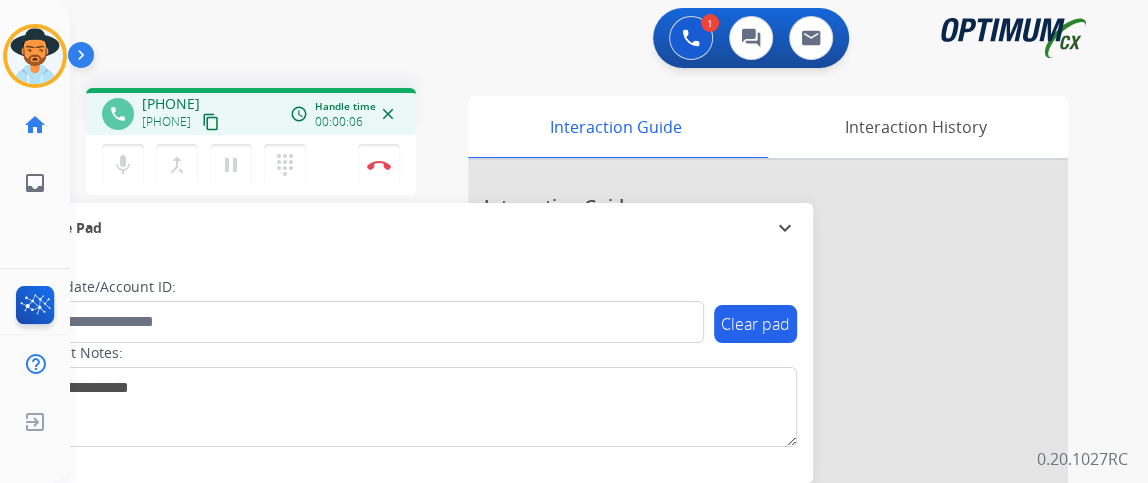 click on "content_copy" at bounding box center [211, 122] 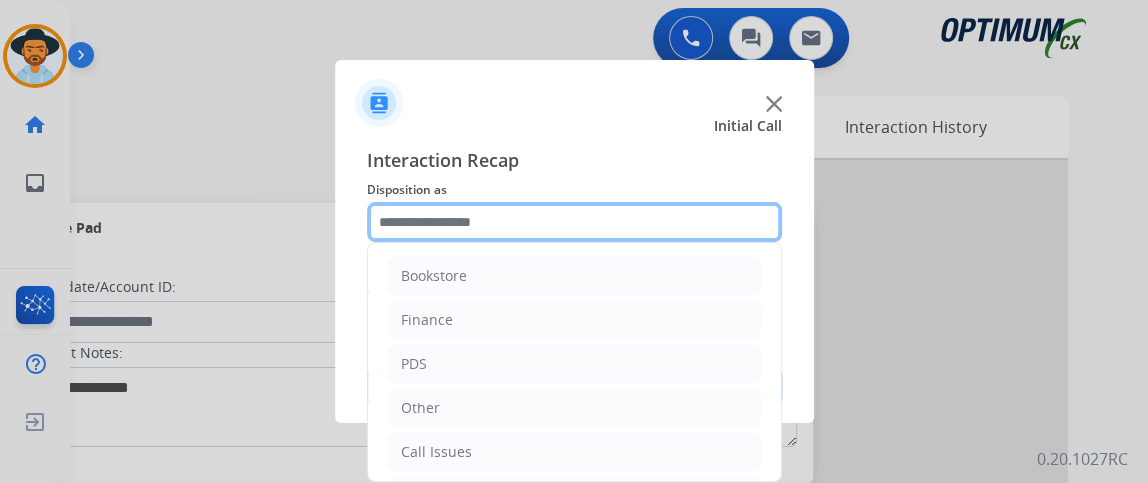 click 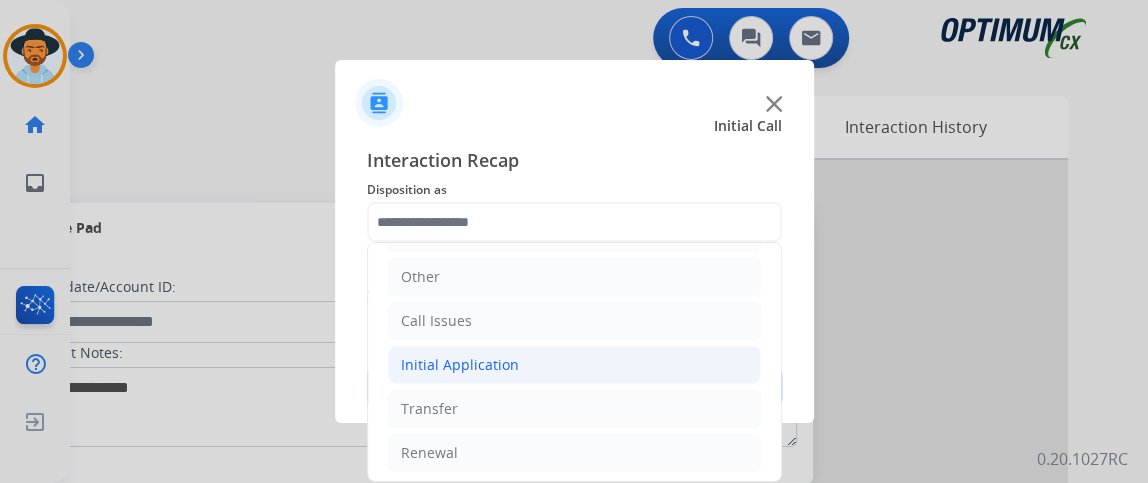 click on "Initial Application" 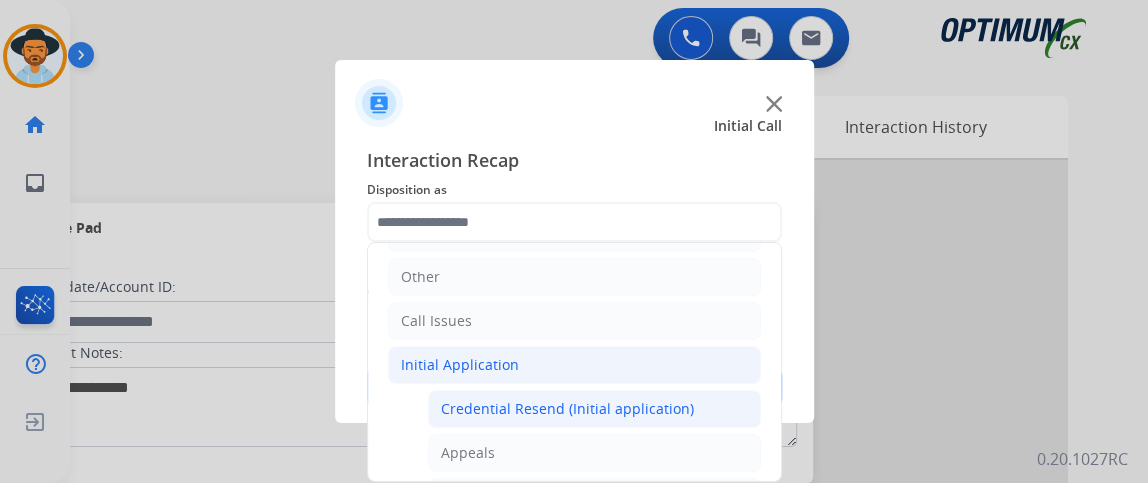 click on "Credential Resend (Initial application)" 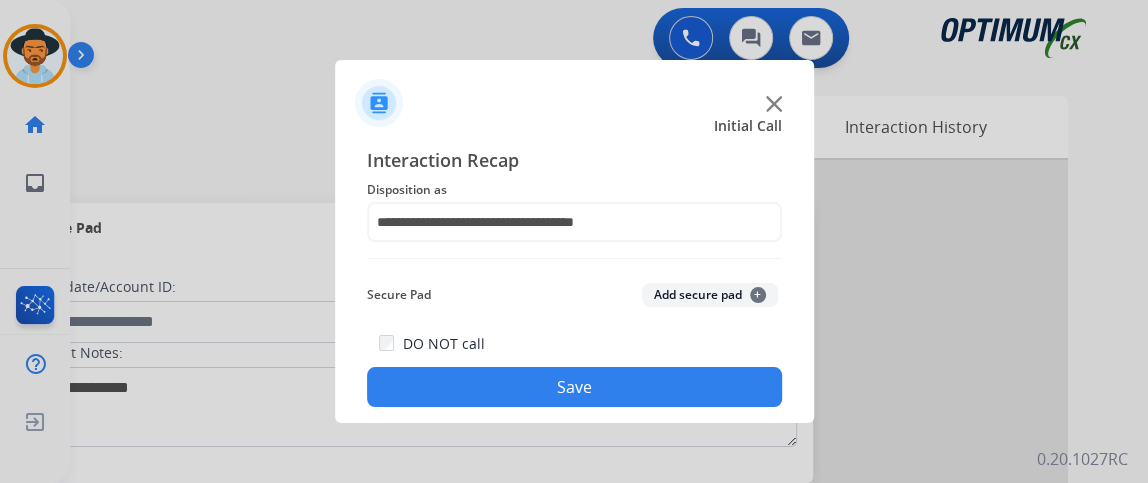 click on "Save" 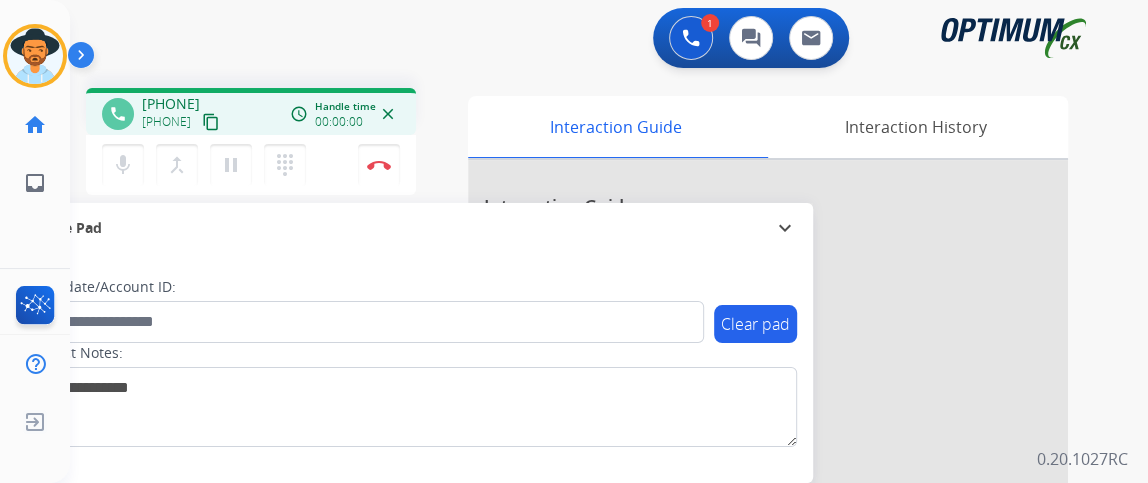 click on "content_copy" at bounding box center [211, 122] 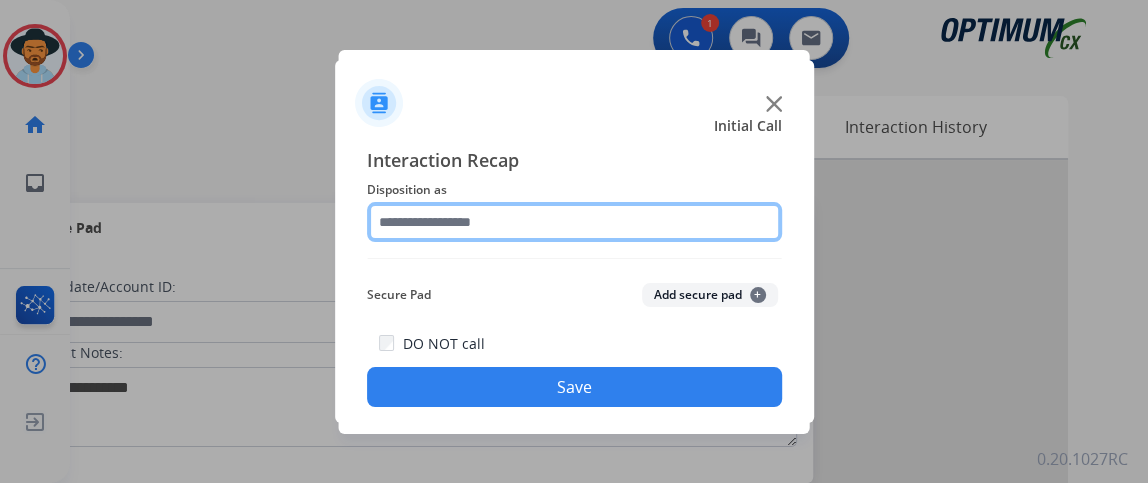 click 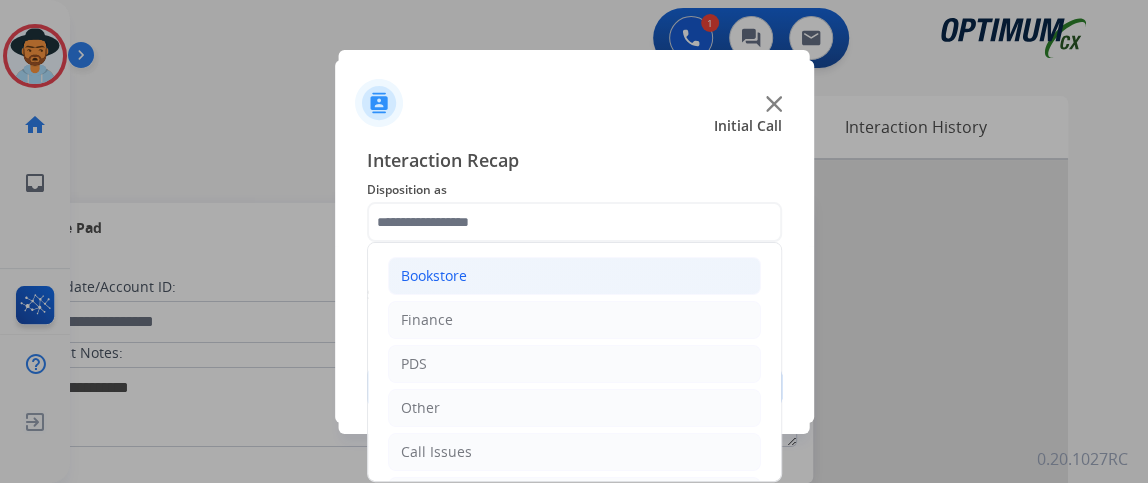 click on "Bookstore" 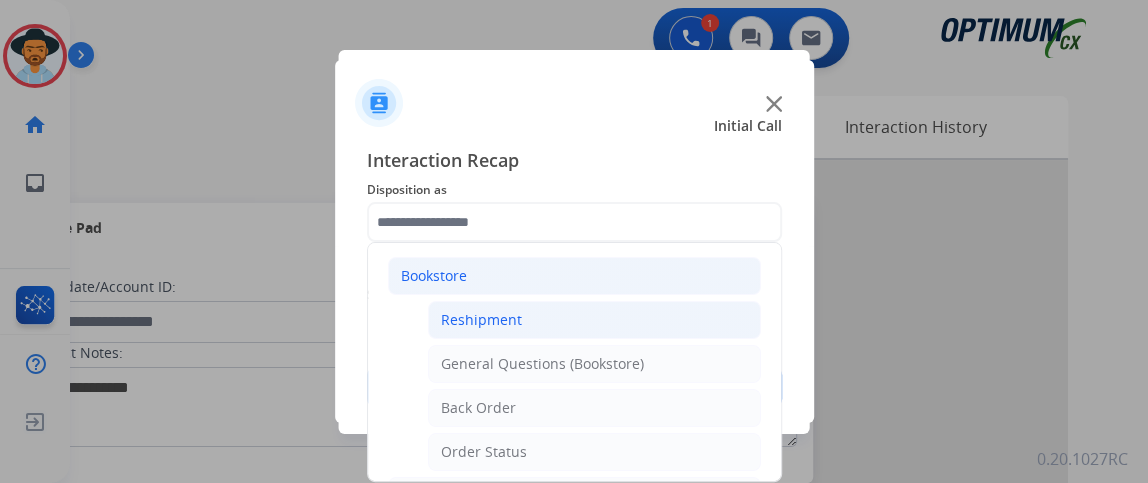 click on "Reshipment" 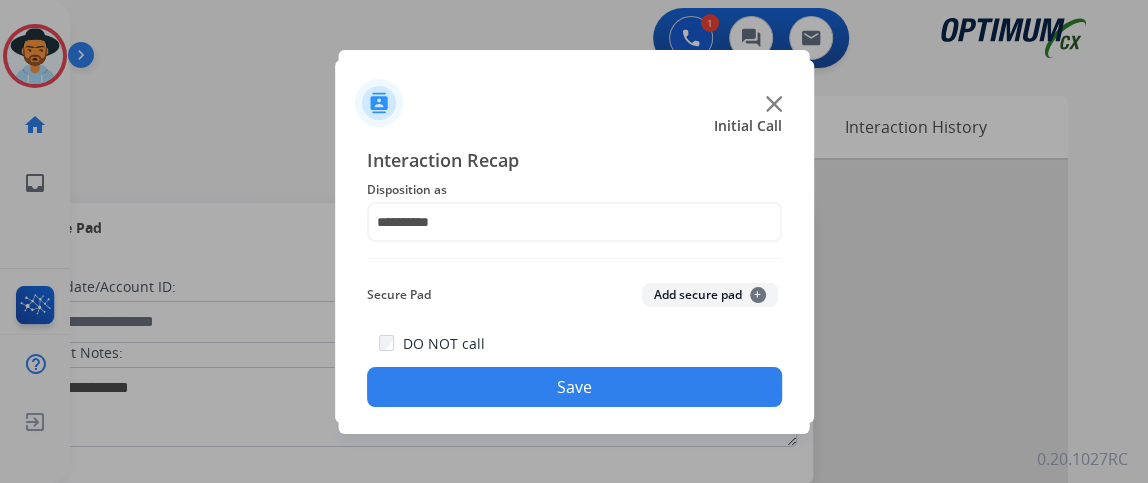 click on "Save" 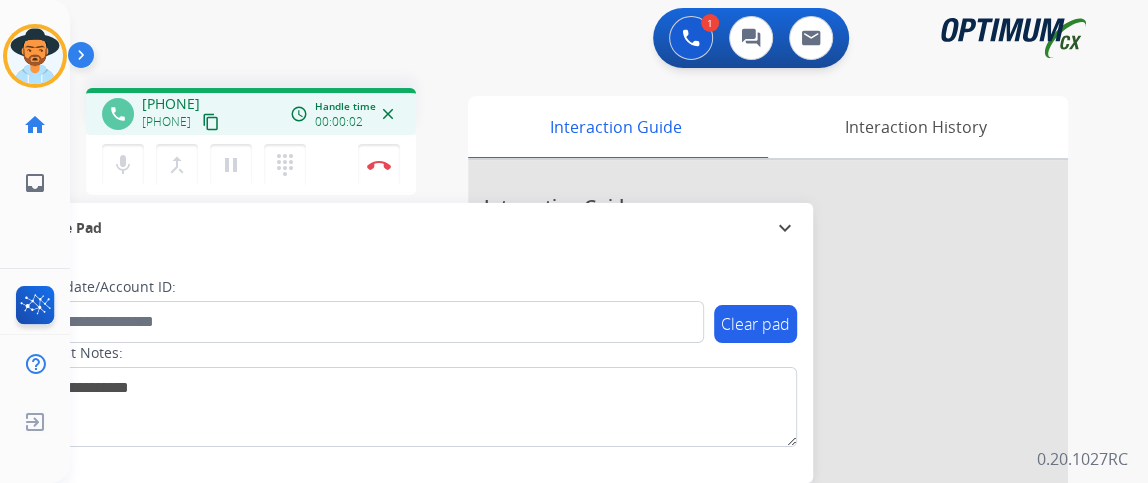 click on "content_copy" at bounding box center (211, 122) 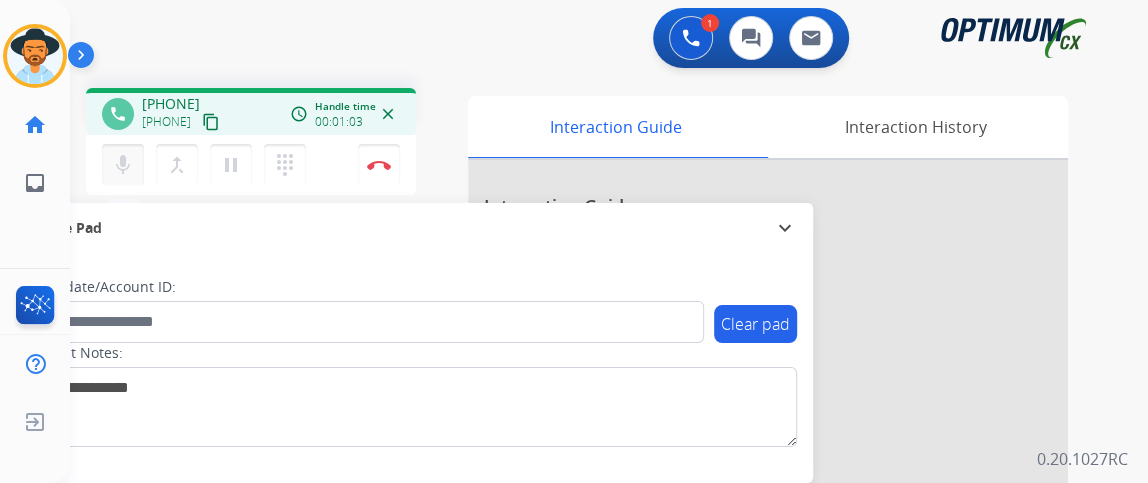 click on "mic" at bounding box center (123, 165) 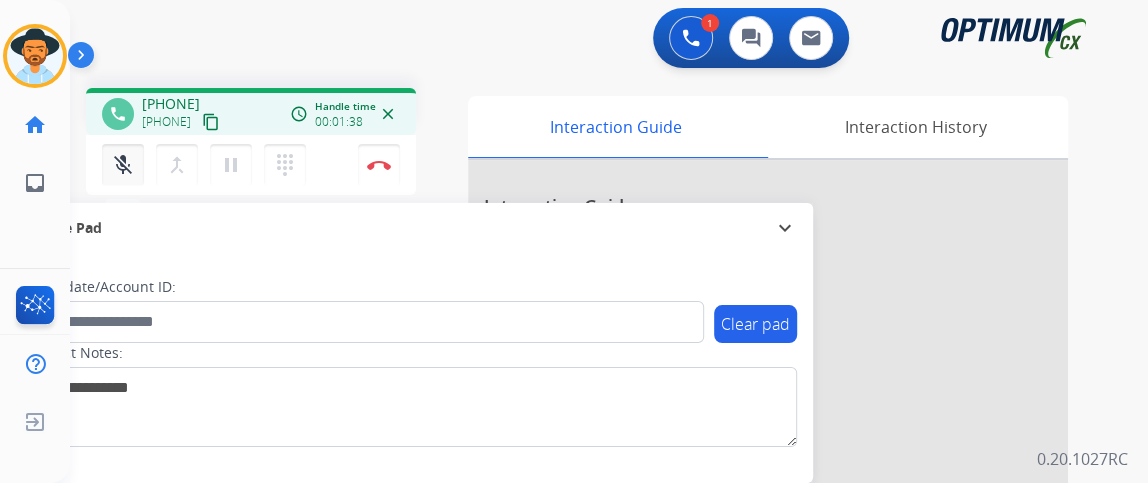 click on "mic_off Mute" at bounding box center [123, 165] 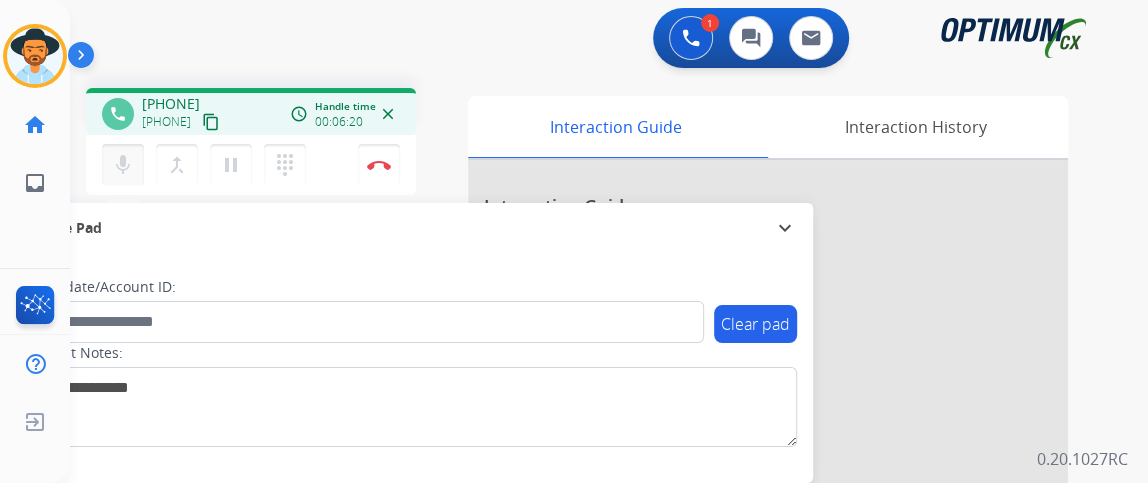 click on "mic" at bounding box center [123, 165] 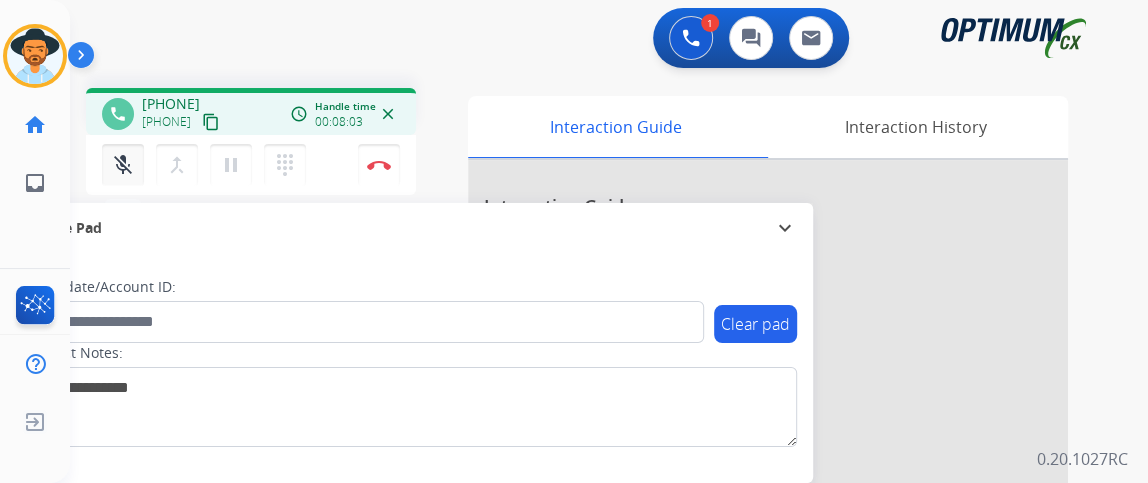 click on "mic_off Mute" at bounding box center (123, 165) 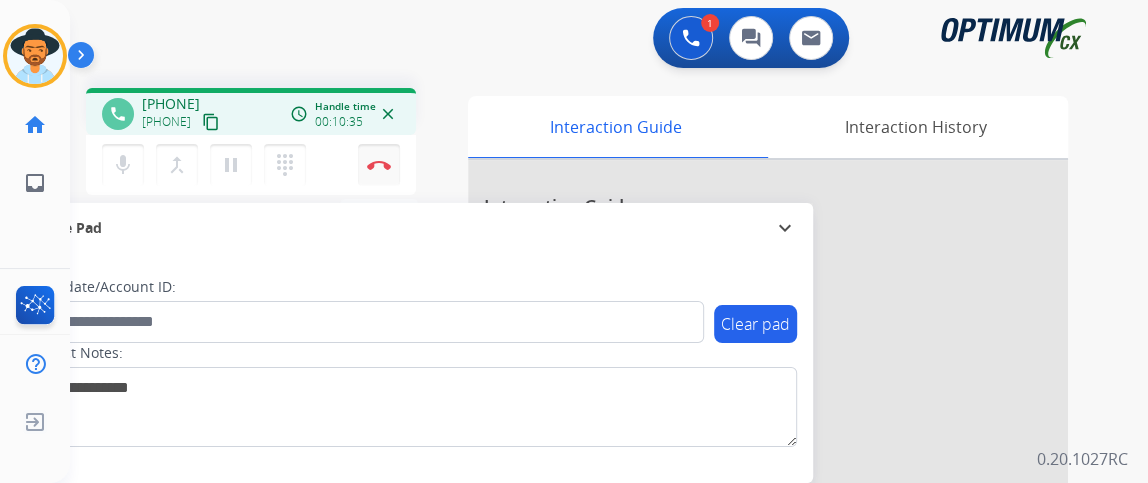 click on "Disconnect" at bounding box center (379, 165) 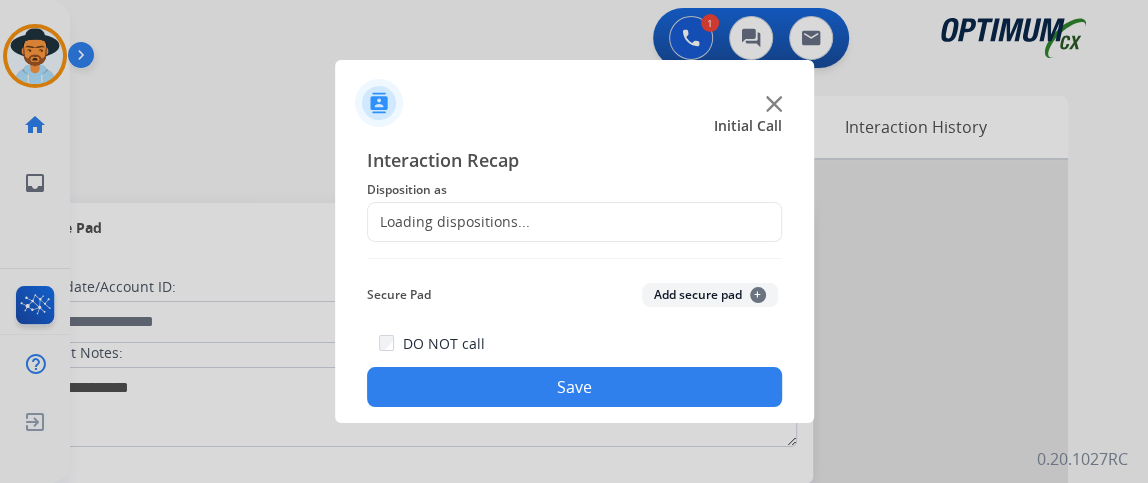 click on "Loading dispositions..." 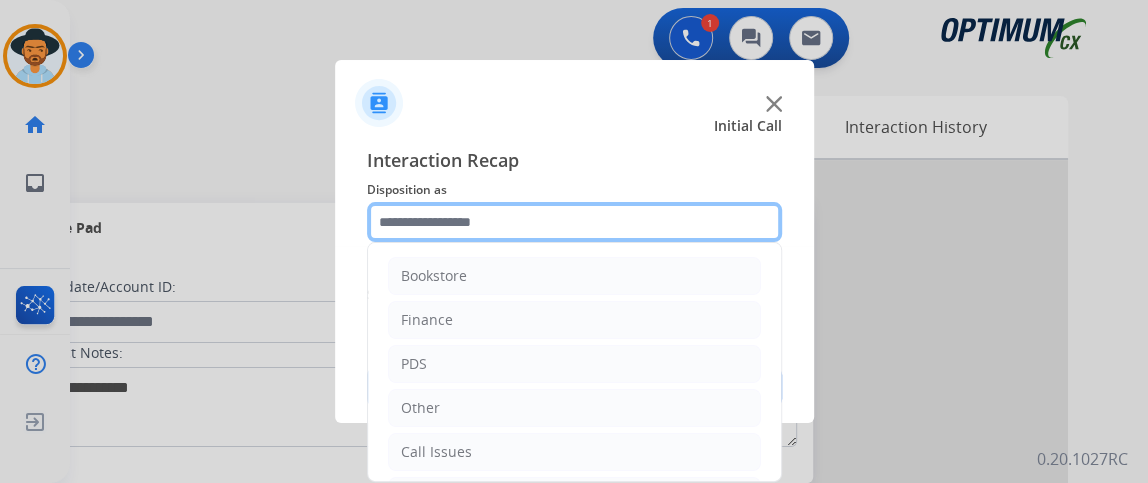 click 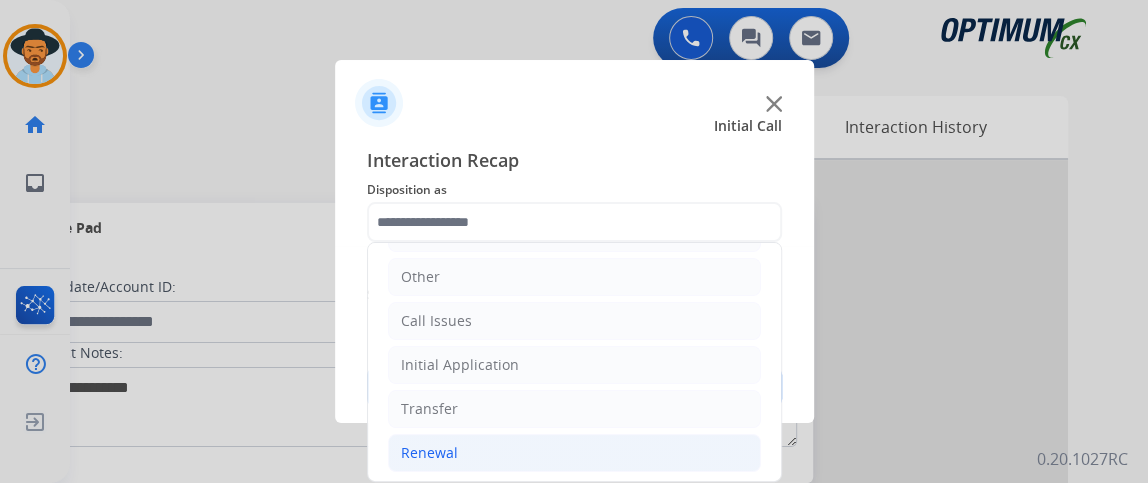 click on "Renewal" 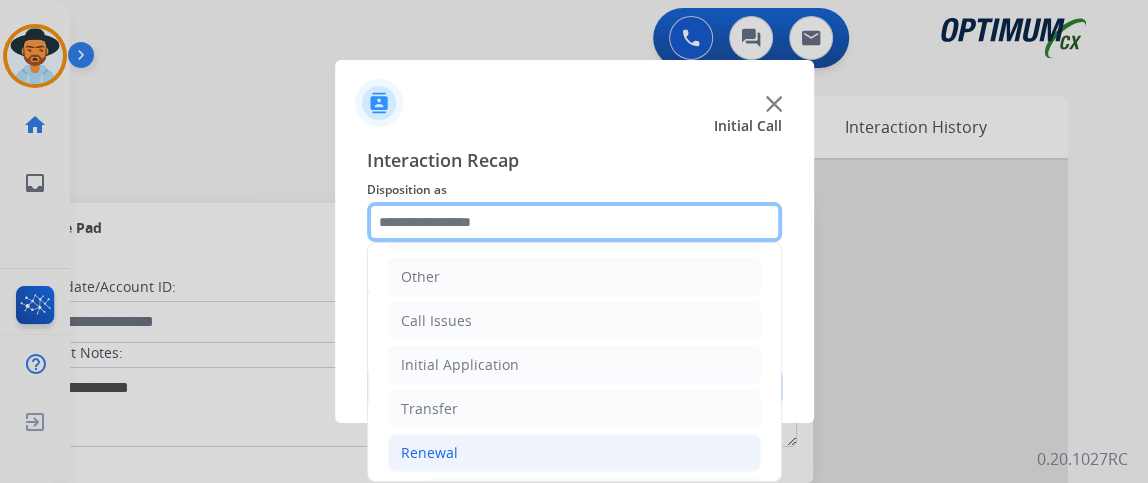 scroll, scrollTop: 485, scrollLeft: 0, axis: vertical 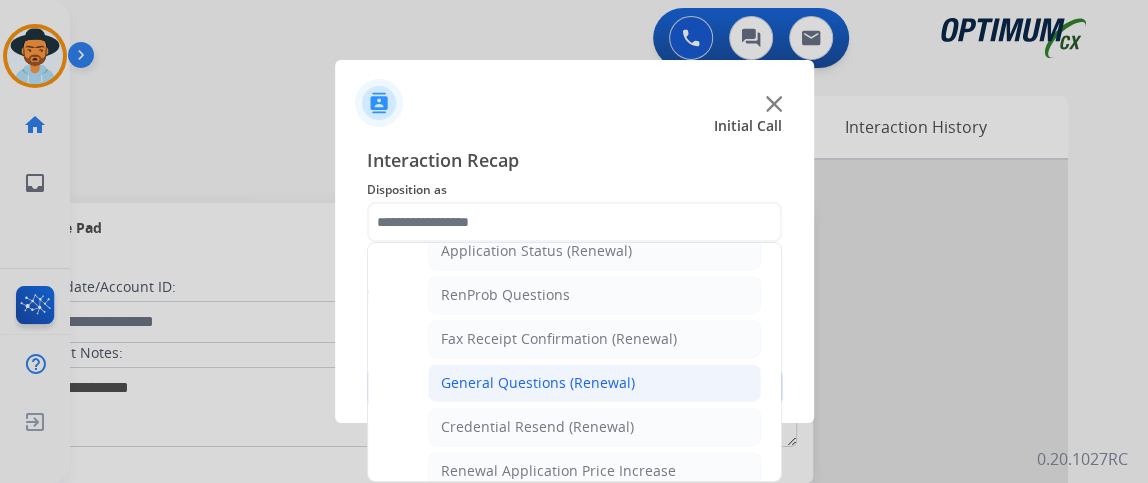 click on "General Questions (Renewal)" 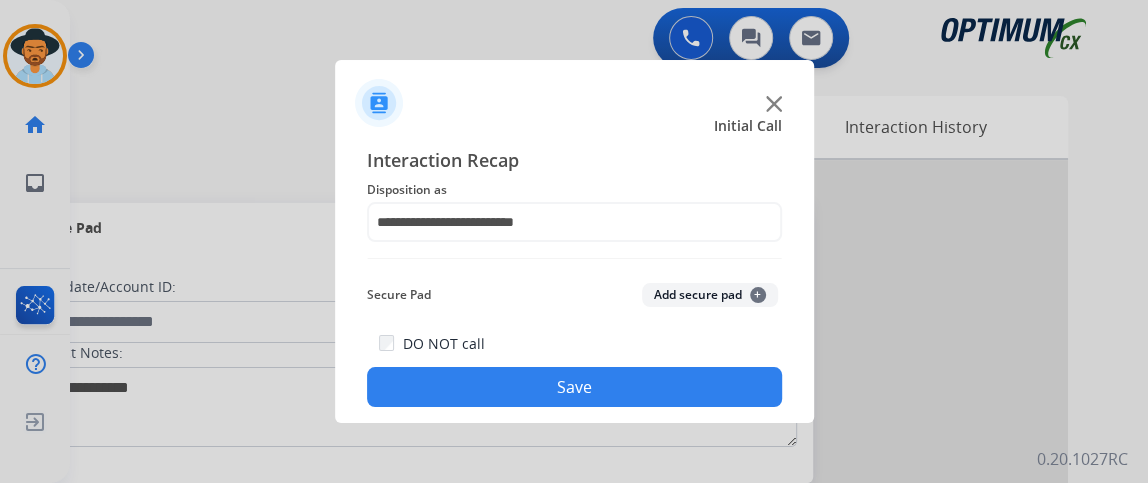 click on "Save" 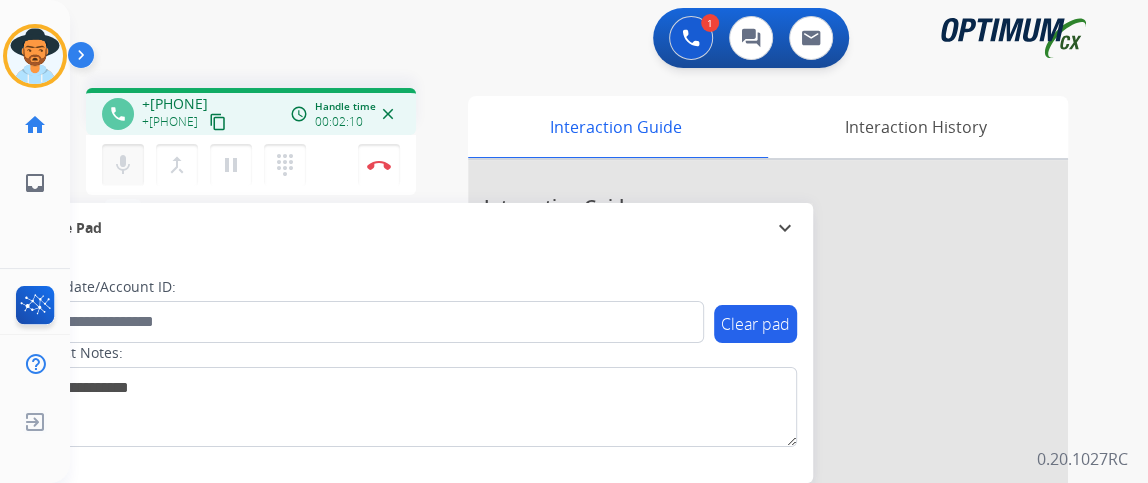 click on "mic" at bounding box center (123, 165) 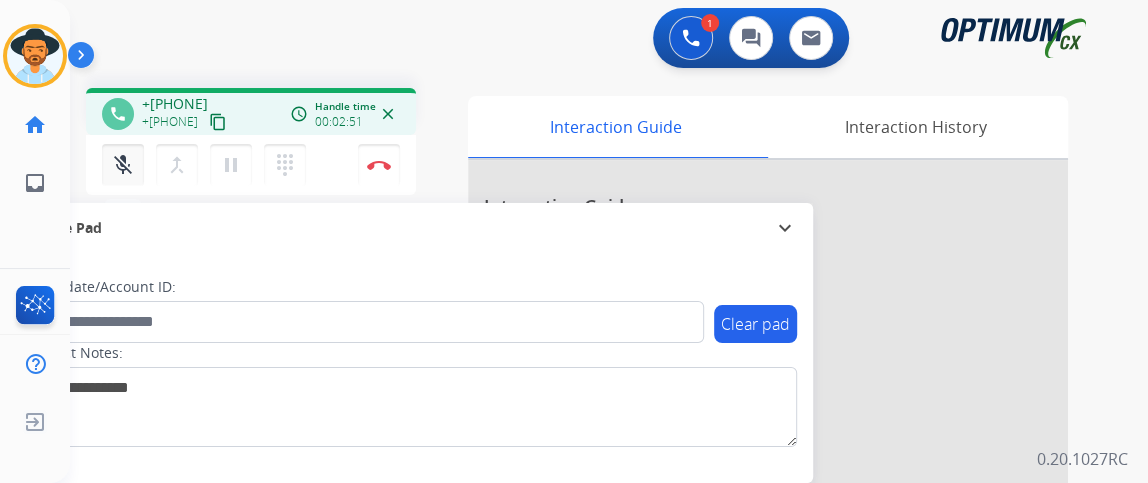 click on "mic_off" at bounding box center (123, 165) 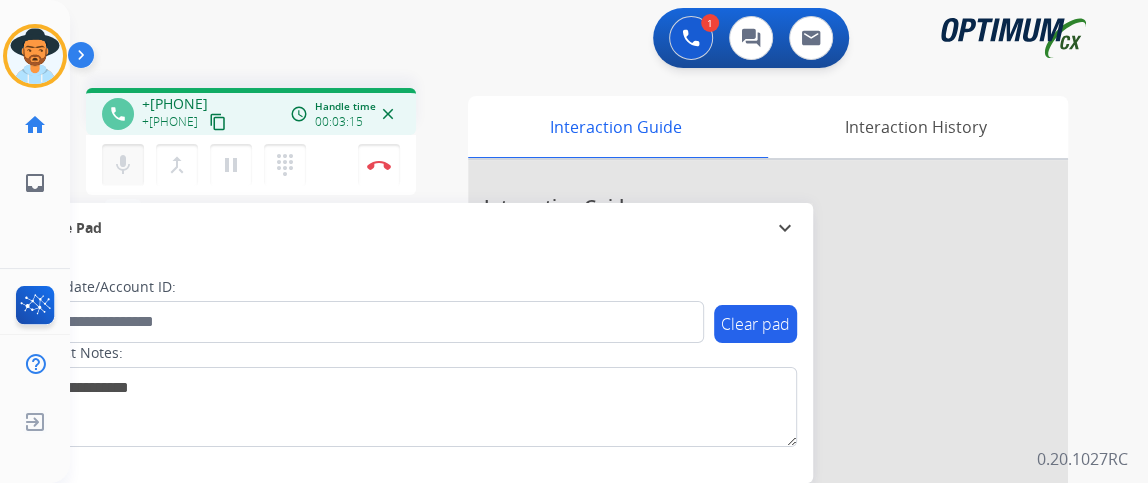 click on "mic" at bounding box center (123, 165) 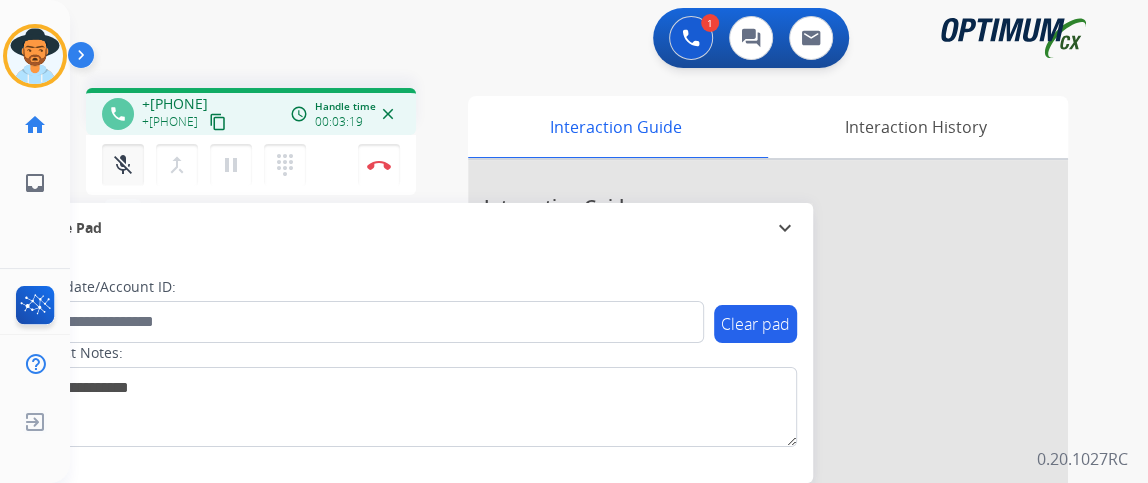 click on "mic_off" at bounding box center [123, 165] 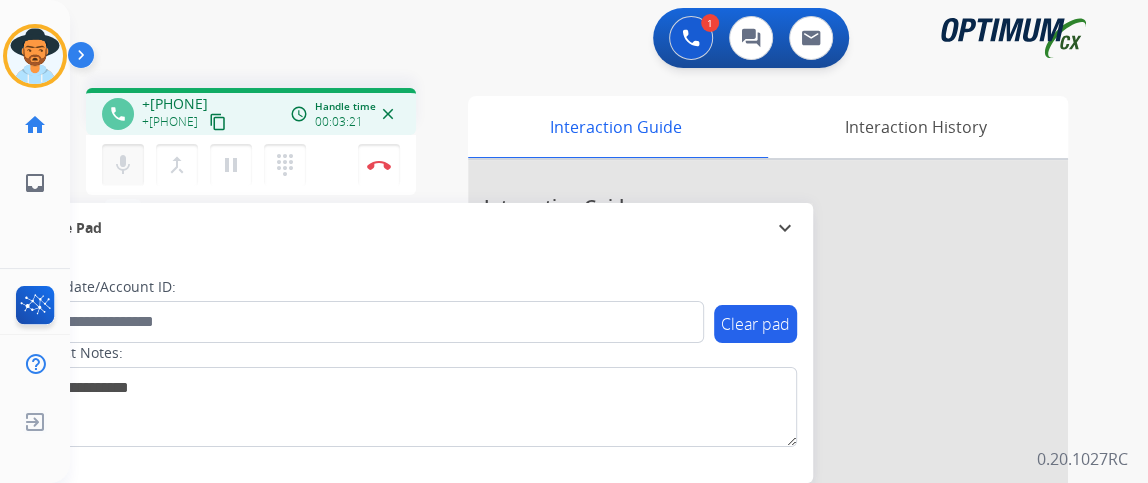 click on "mic" at bounding box center [123, 165] 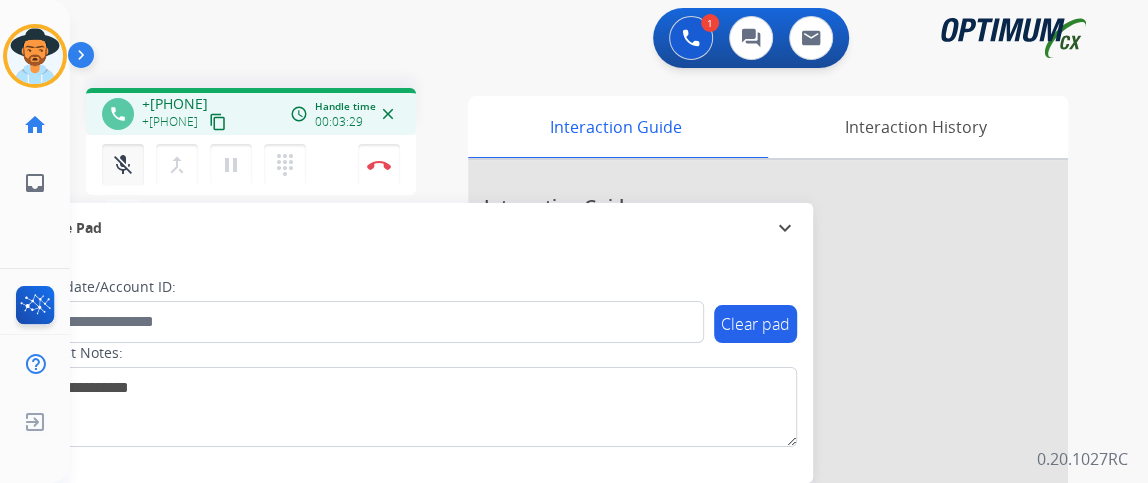 click on "mic_off" at bounding box center (123, 165) 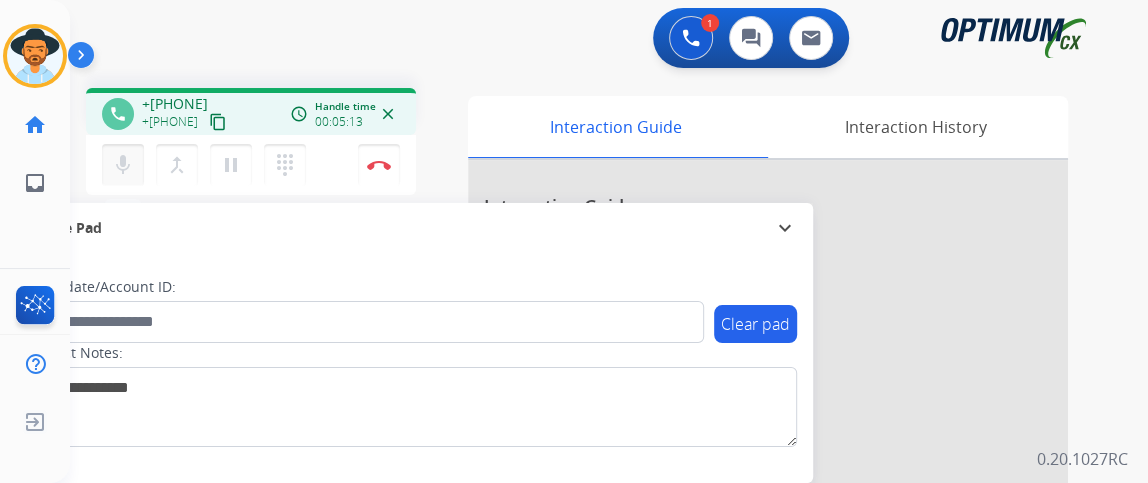 click on "mic" at bounding box center (123, 165) 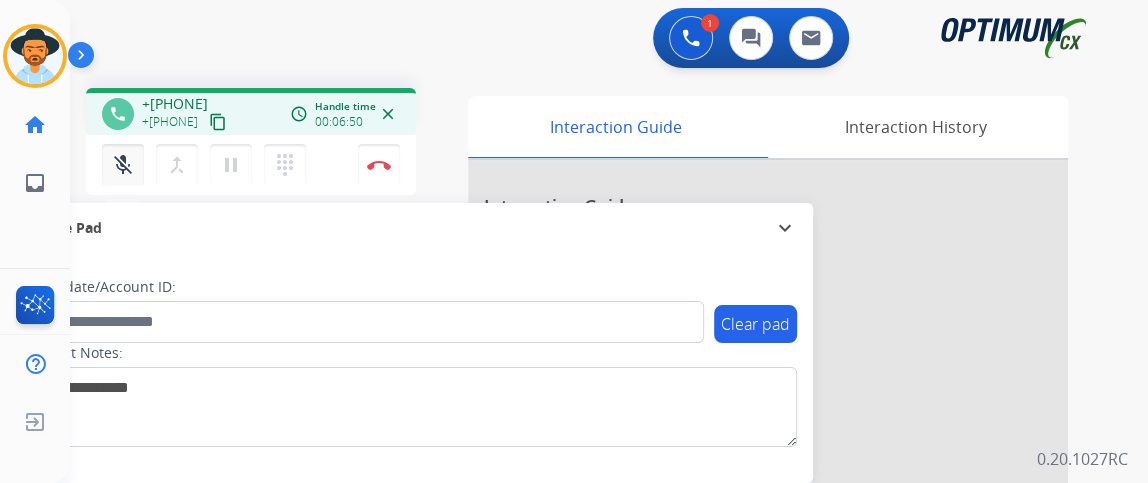 click on "mic_off" at bounding box center [123, 165] 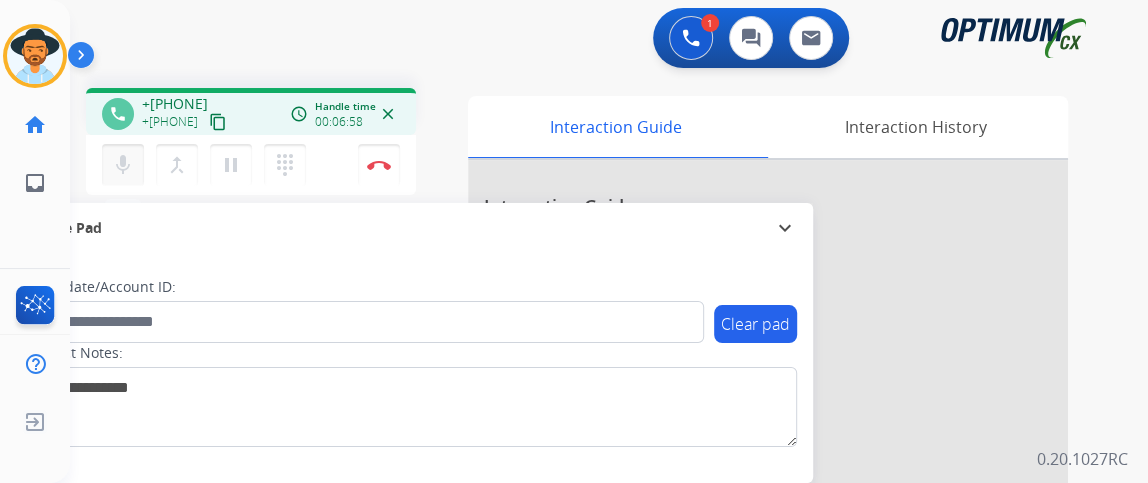 click on "mic" at bounding box center (123, 165) 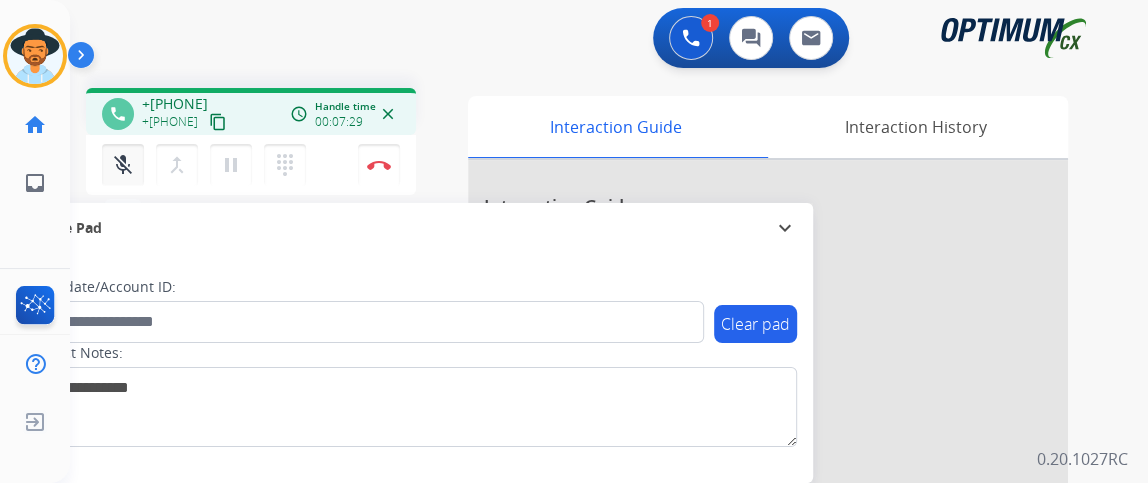 click on "mic_off" at bounding box center [123, 165] 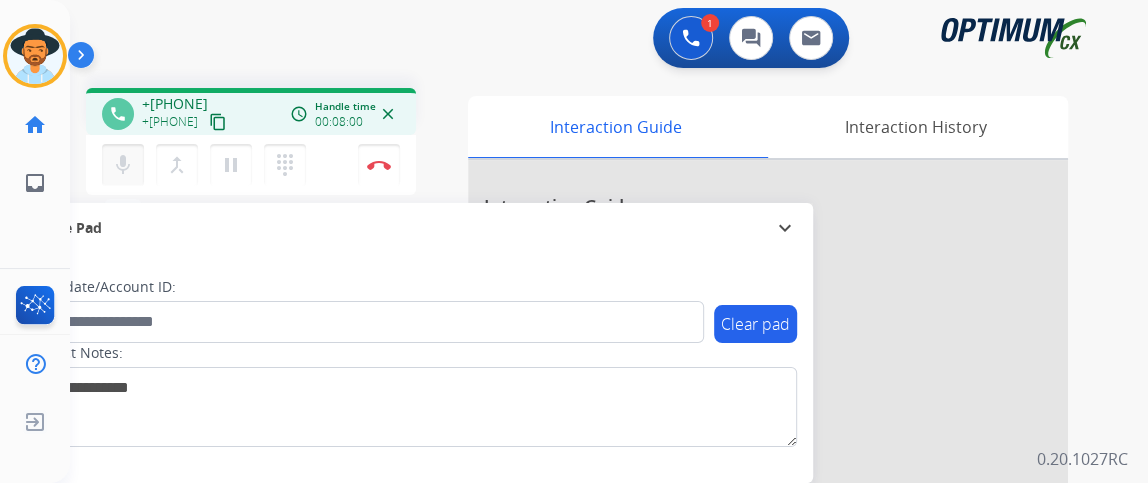 click on "mic" at bounding box center (123, 165) 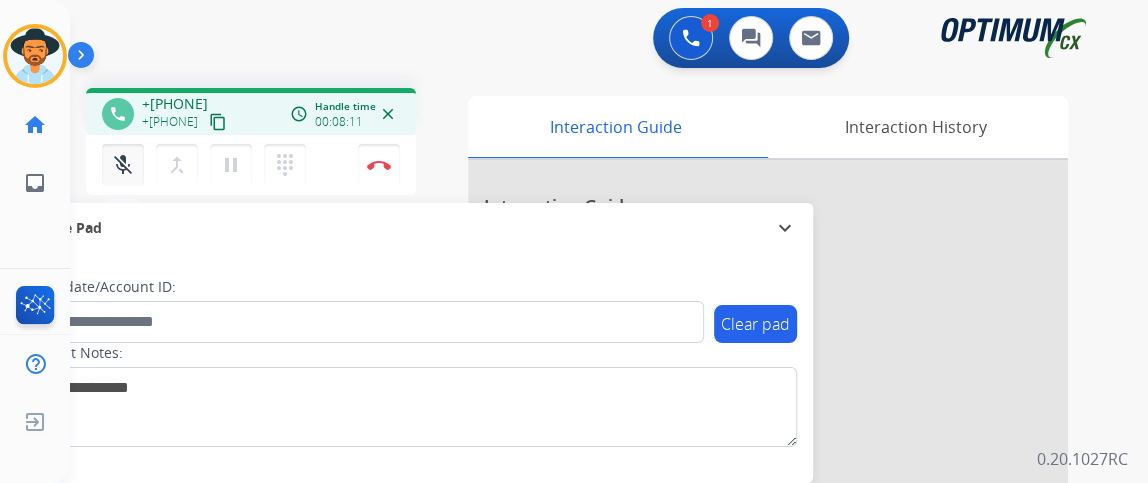 click on "mic_off" at bounding box center (123, 165) 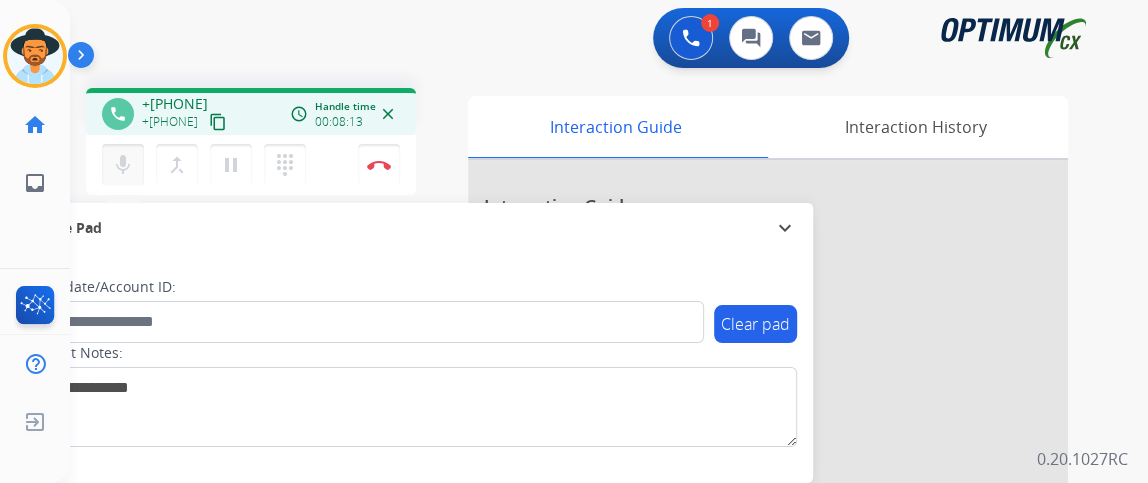 click on "mic" at bounding box center [123, 165] 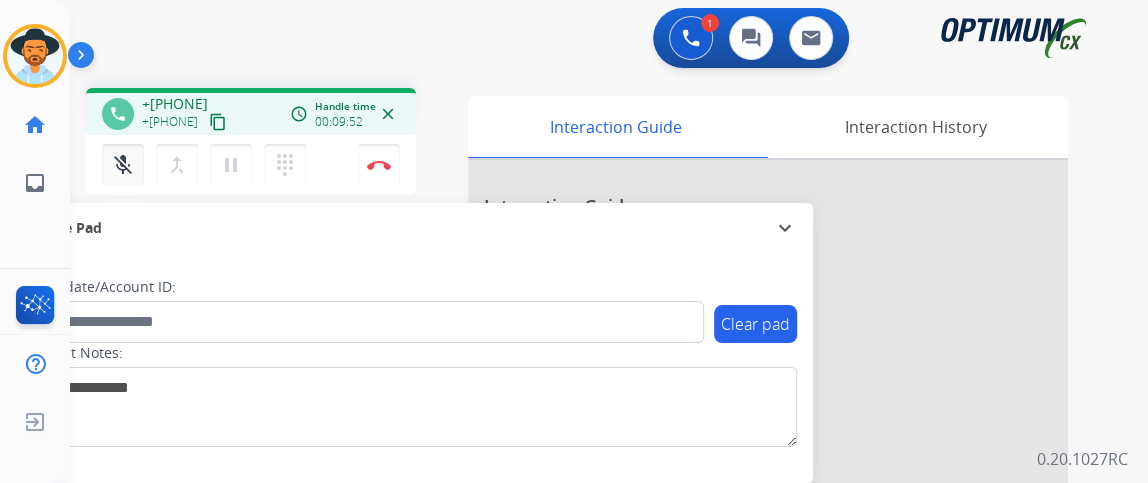 click on "mic_off" at bounding box center [123, 165] 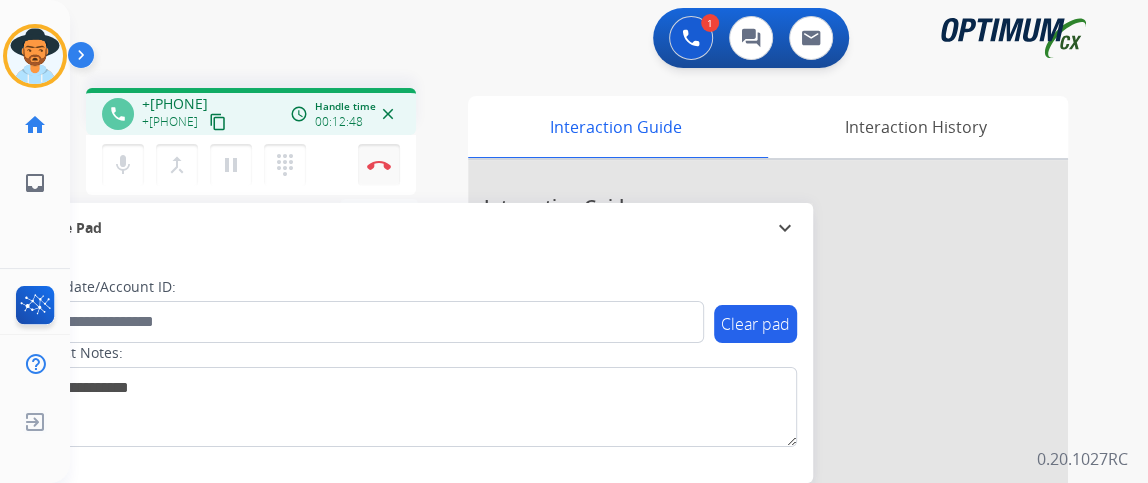 click on "Disconnect" at bounding box center (379, 165) 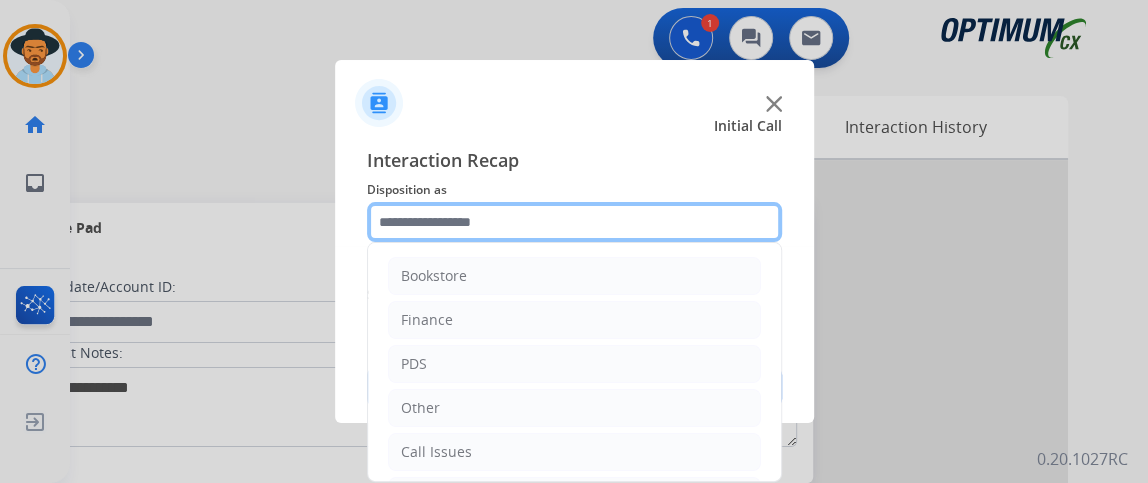 click 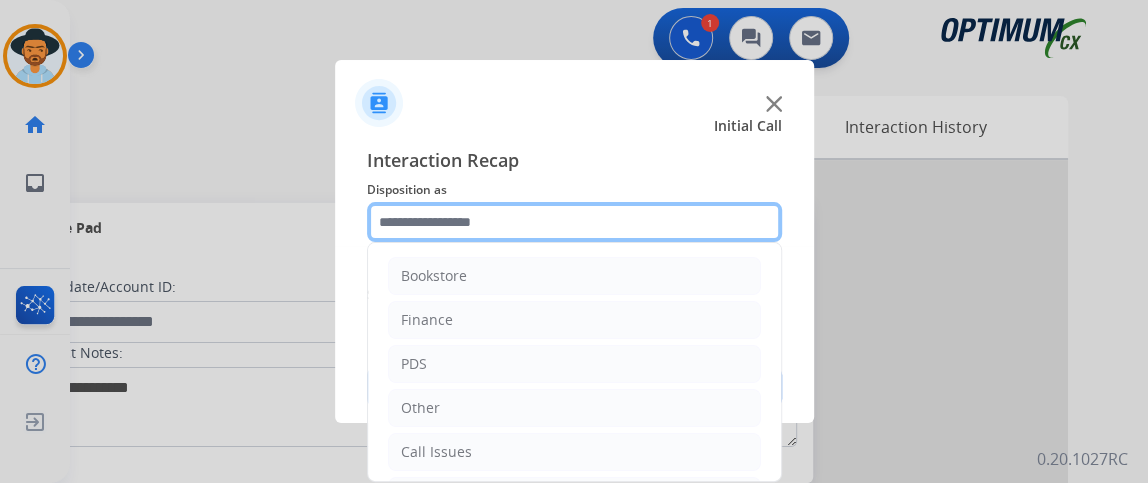 scroll, scrollTop: 131, scrollLeft: 0, axis: vertical 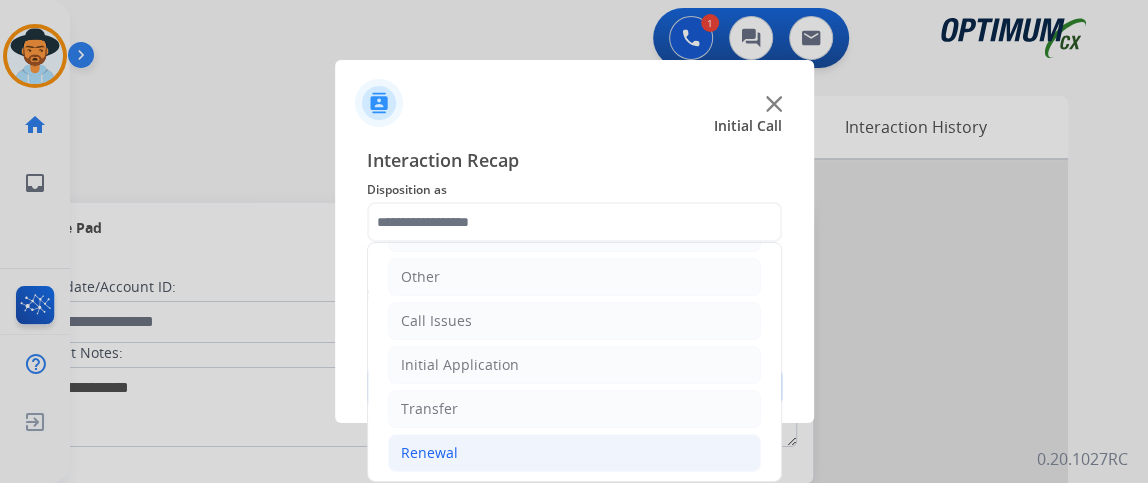 click on "Renewal" 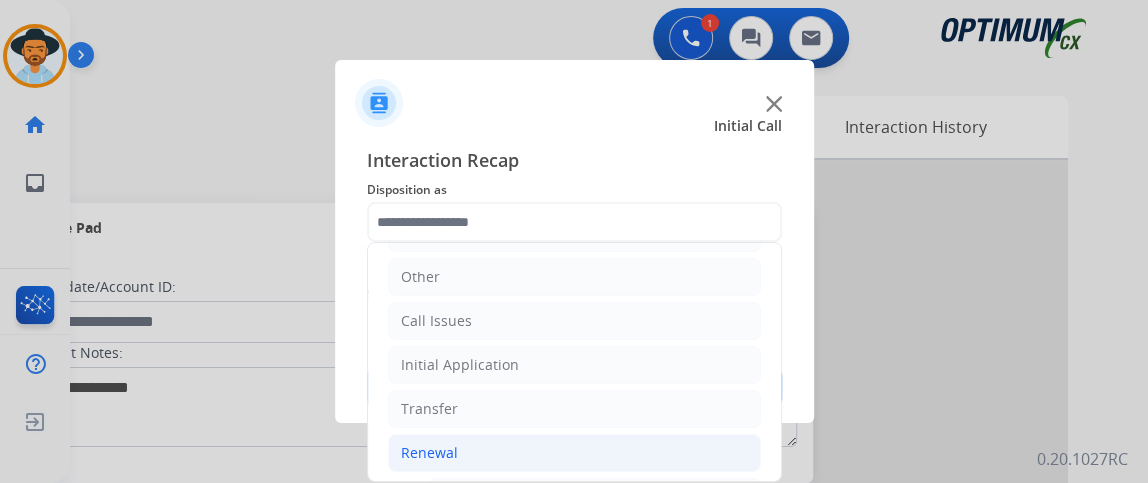 drag, startPoint x: 765, startPoint y: 315, endPoint x: 765, endPoint y: 326, distance: 11 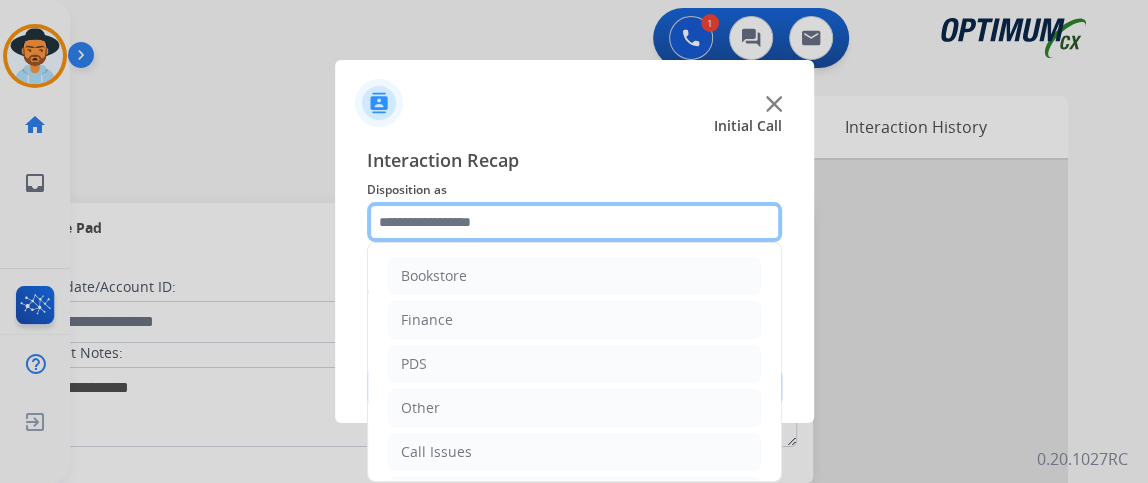 click 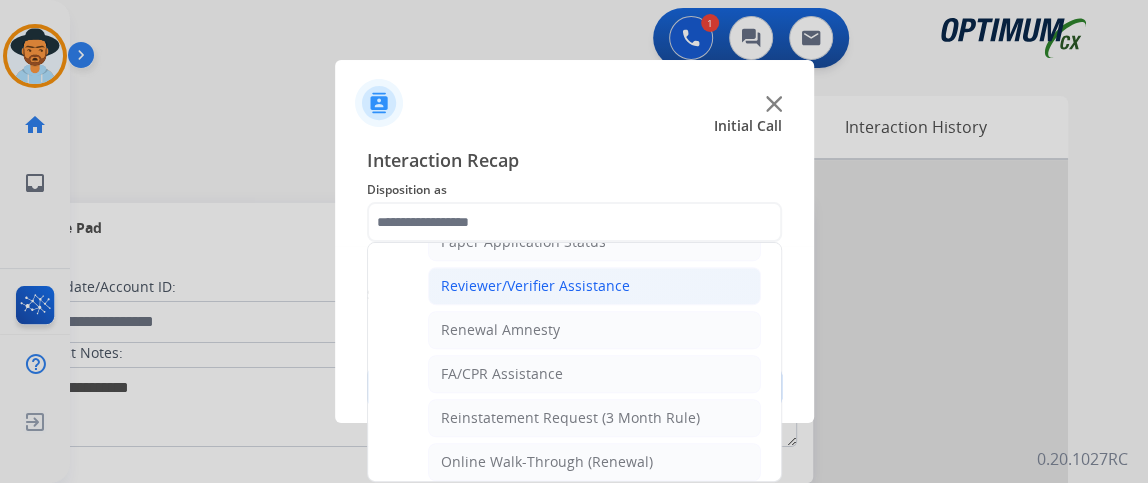 click on "Reviewer/Verifier Assistance" 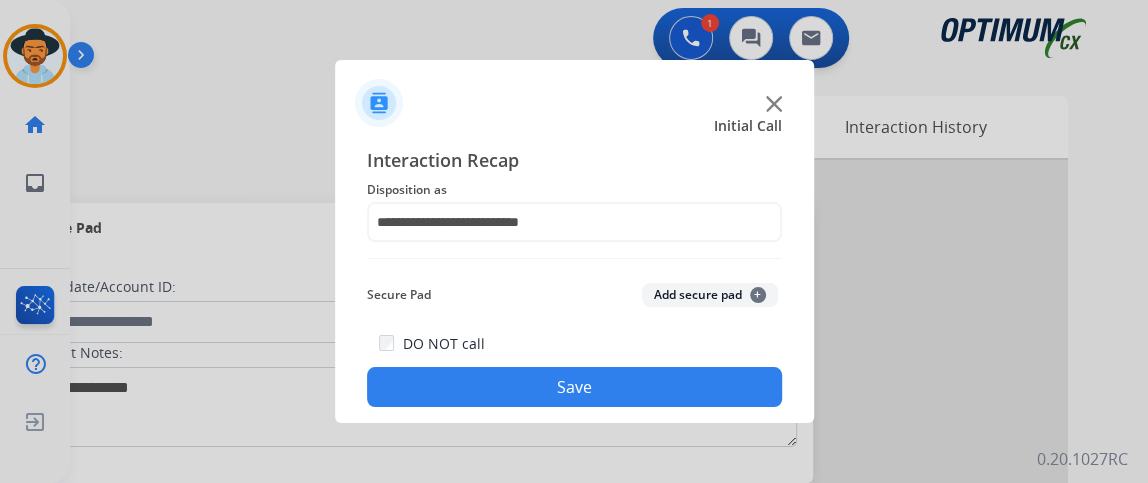 click on "Save" 